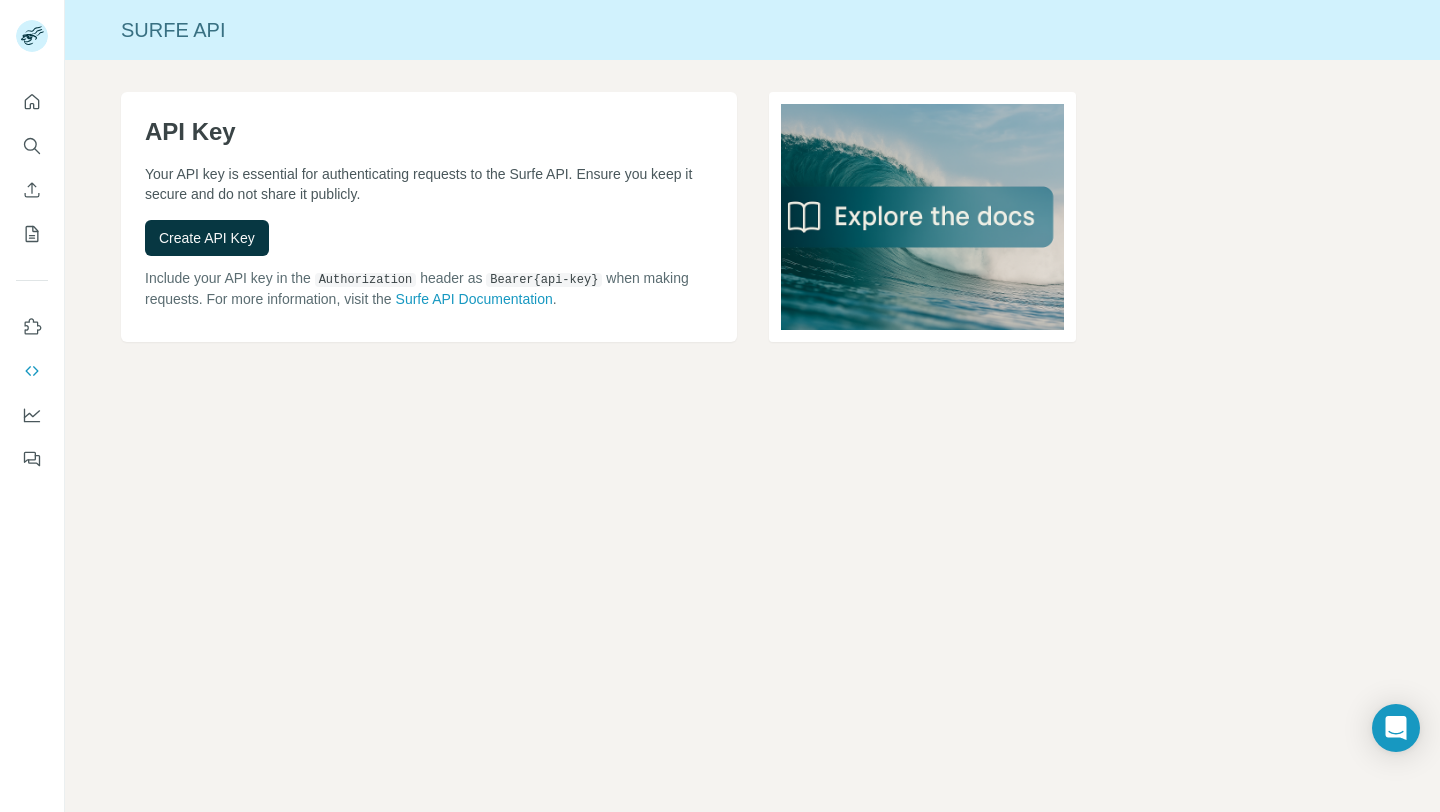 scroll, scrollTop: 0, scrollLeft: 0, axis: both 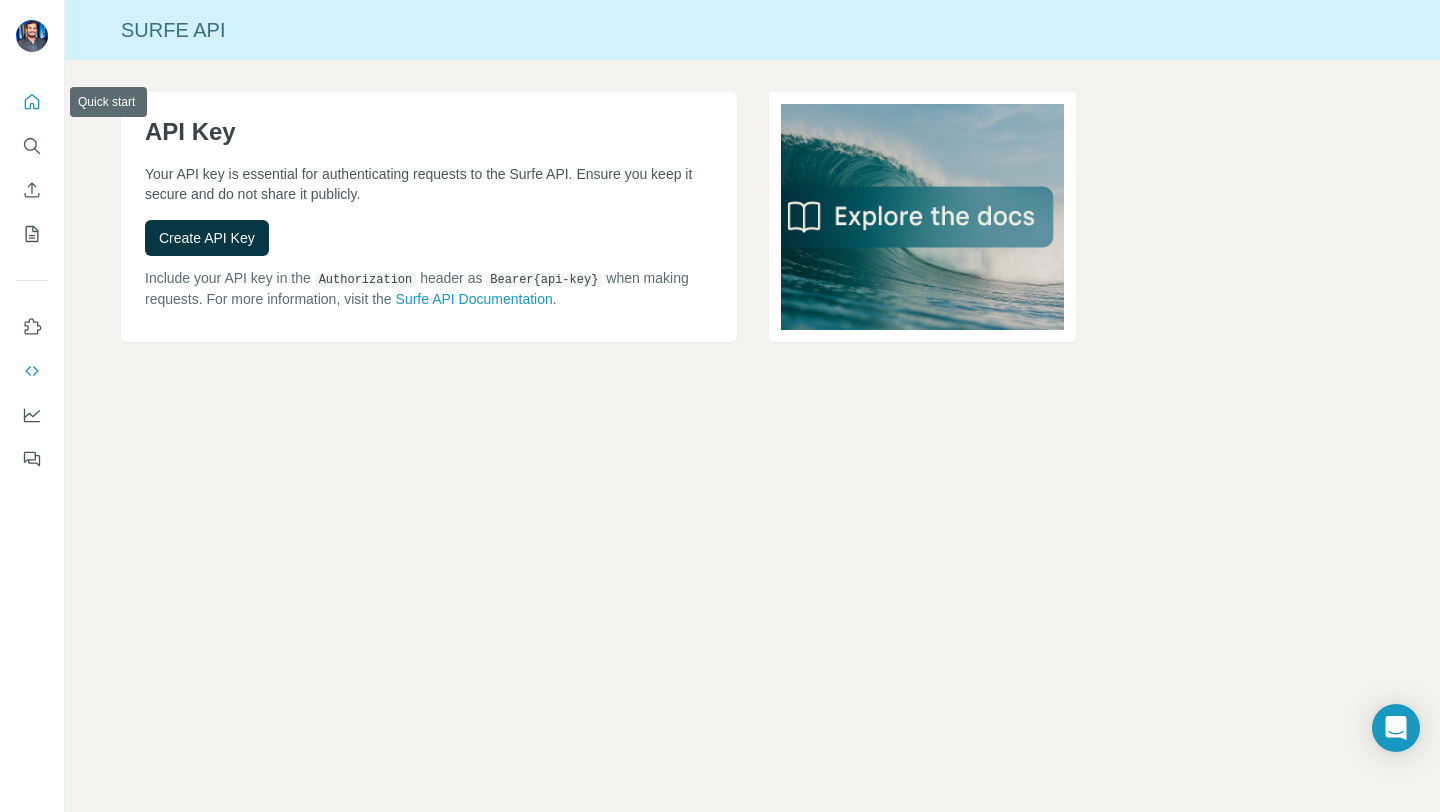 click at bounding box center [32, 102] 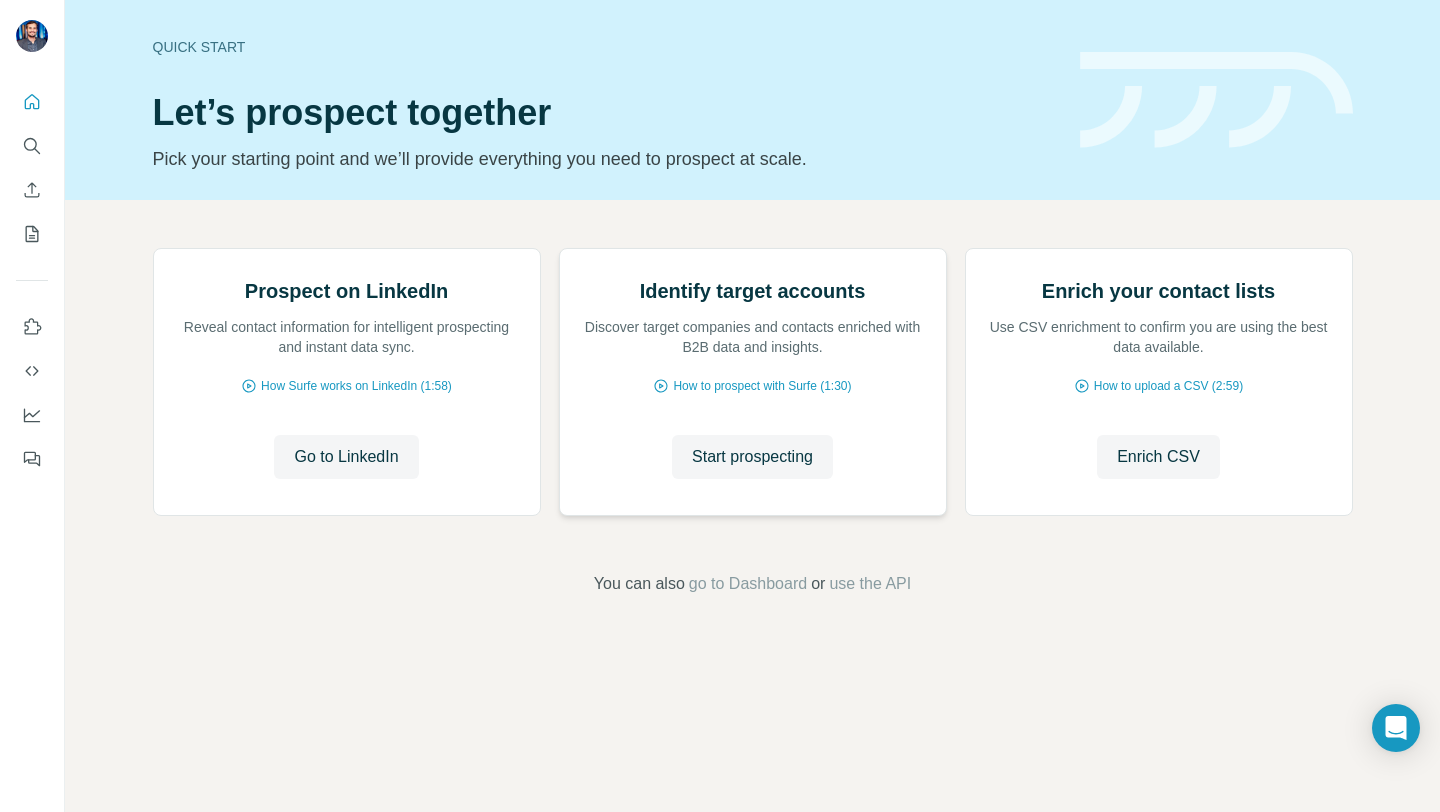 scroll, scrollTop: 48, scrollLeft: 0, axis: vertical 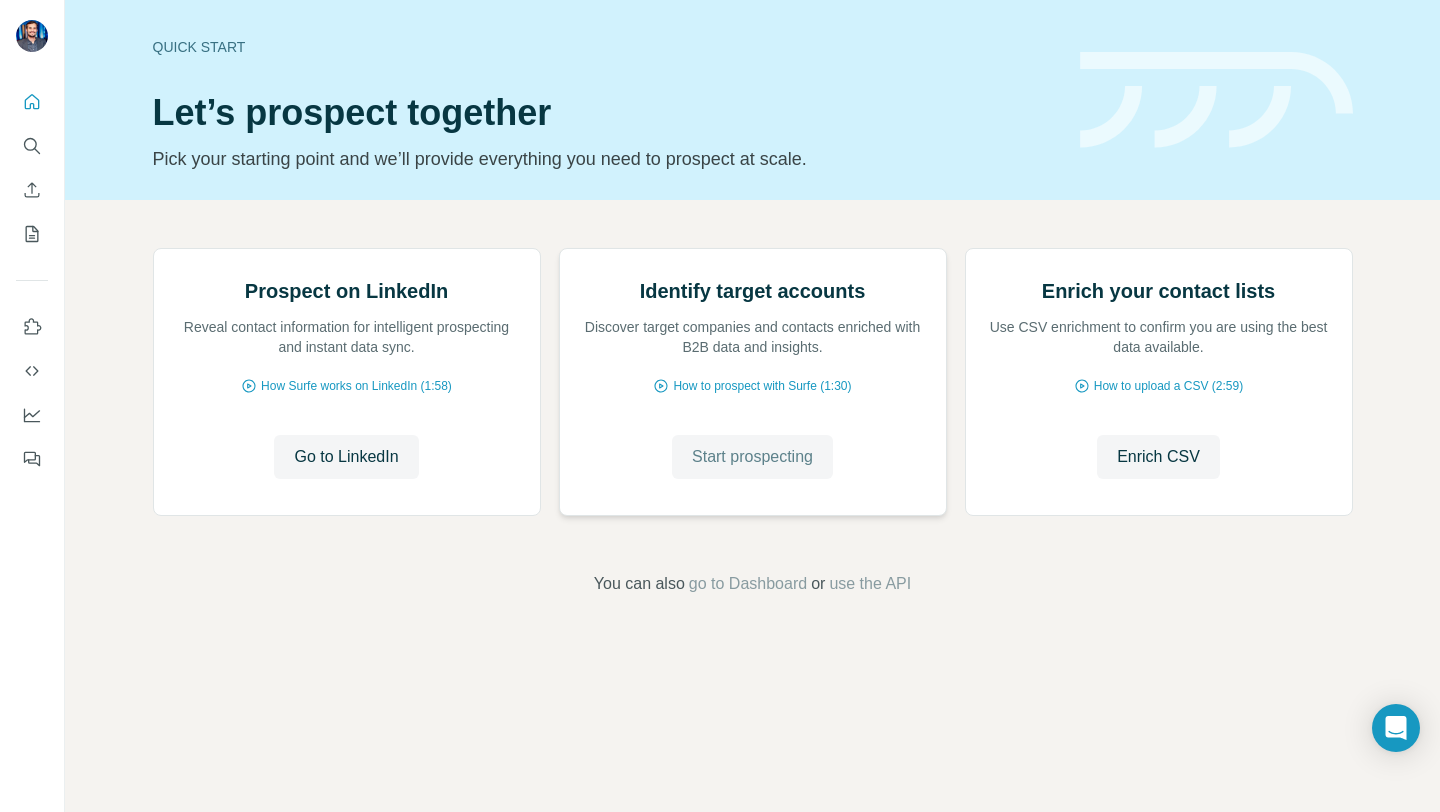 click on "Start prospecting" at bounding box center (752, 457) 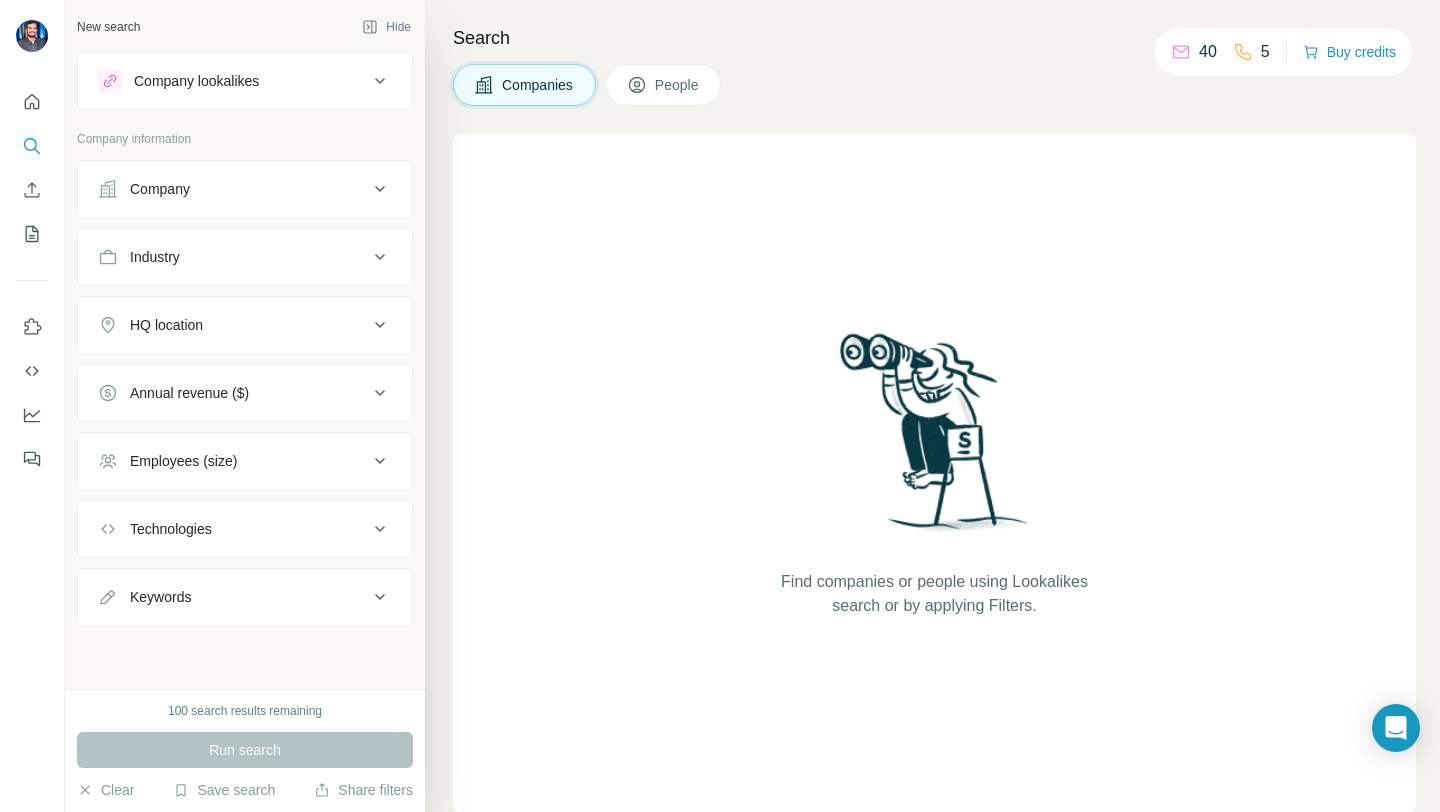 click 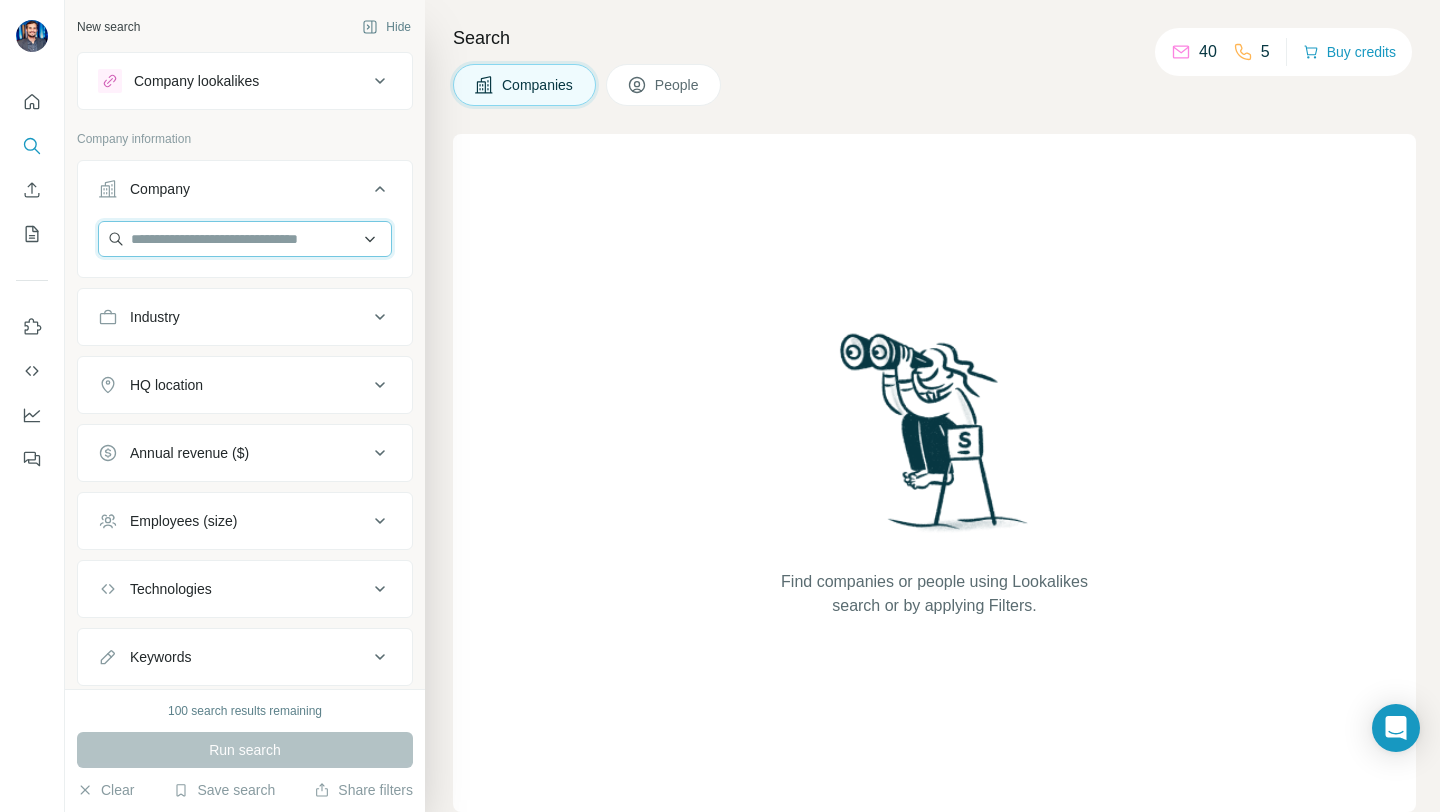 click at bounding box center [245, 239] 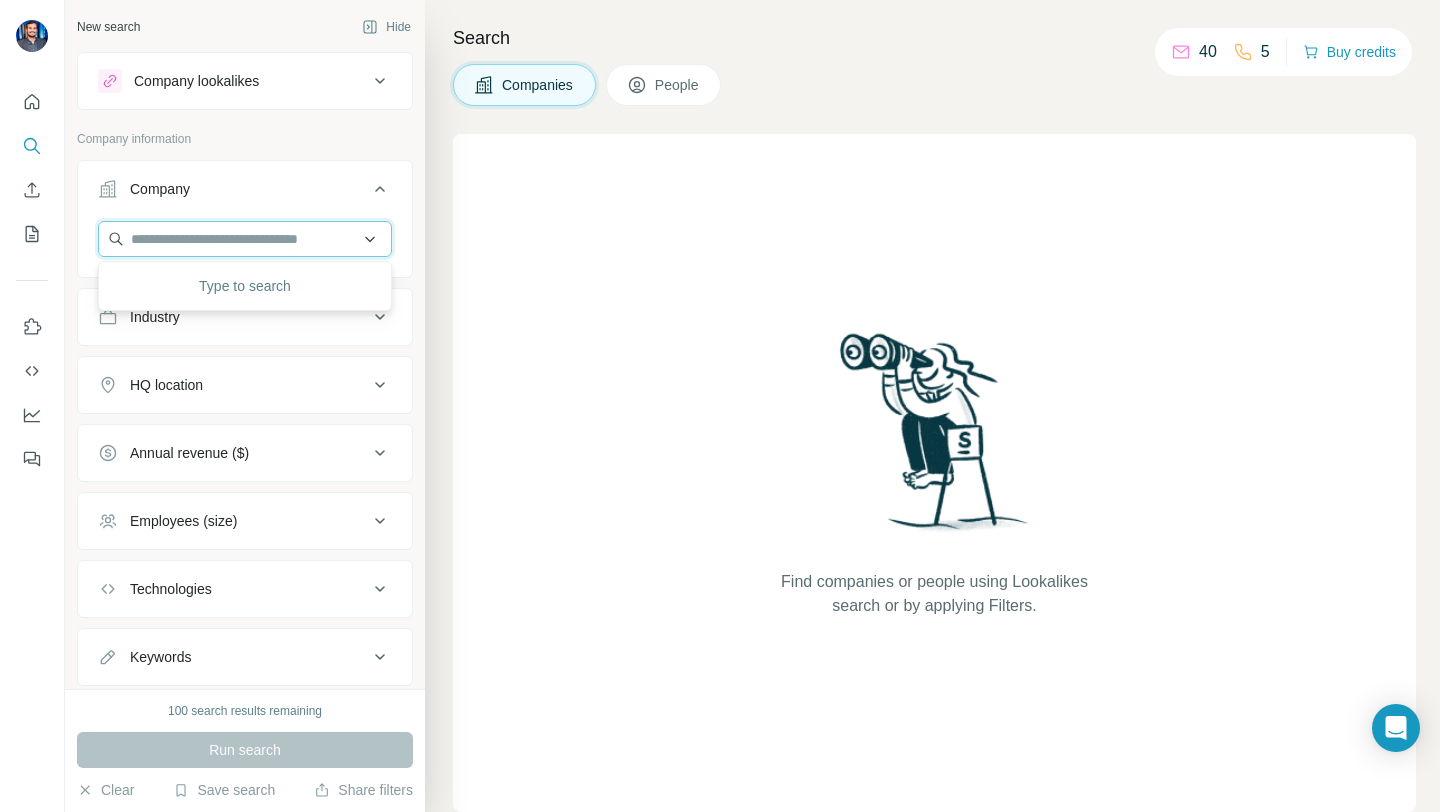 paste on "**********" 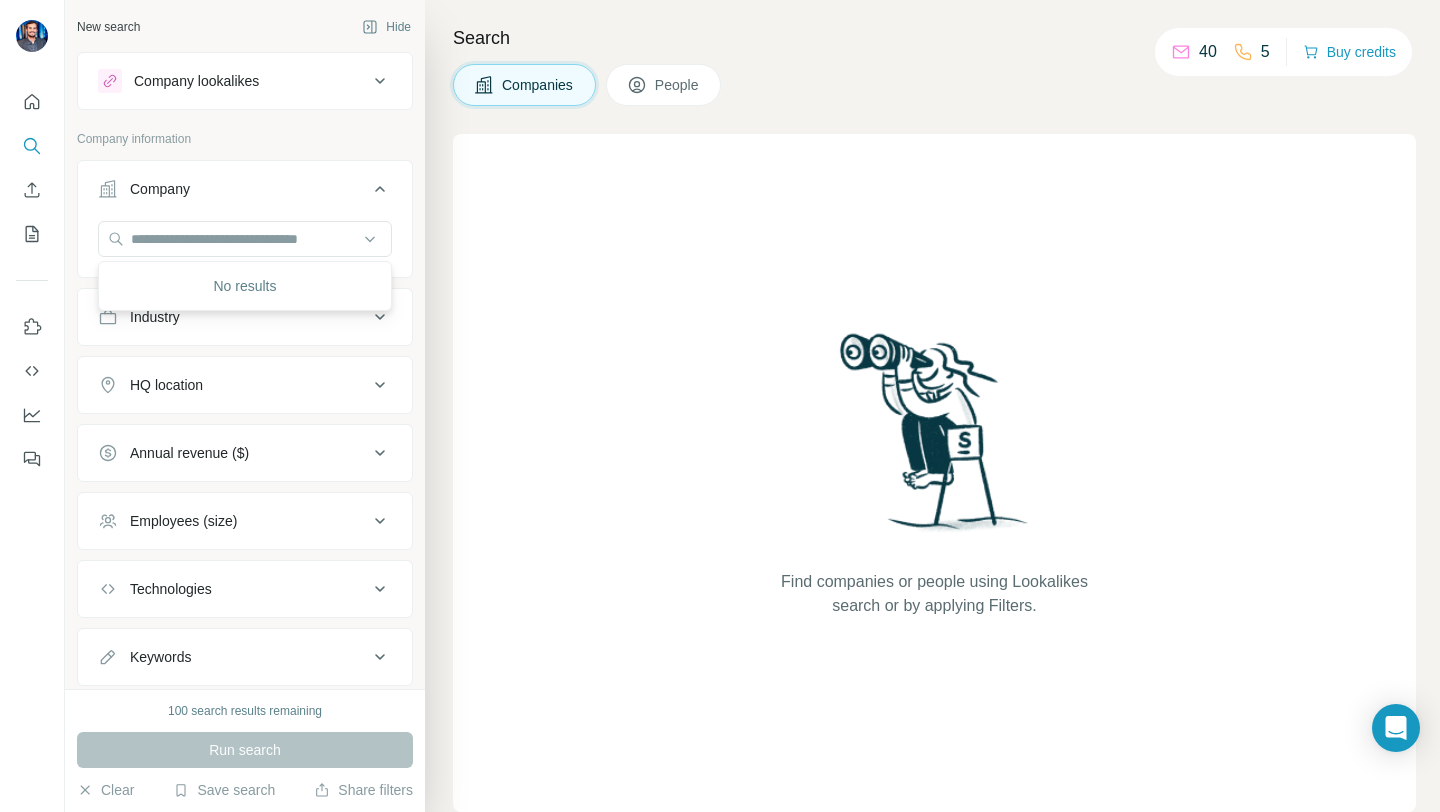 click on "Company" at bounding box center [245, 219] 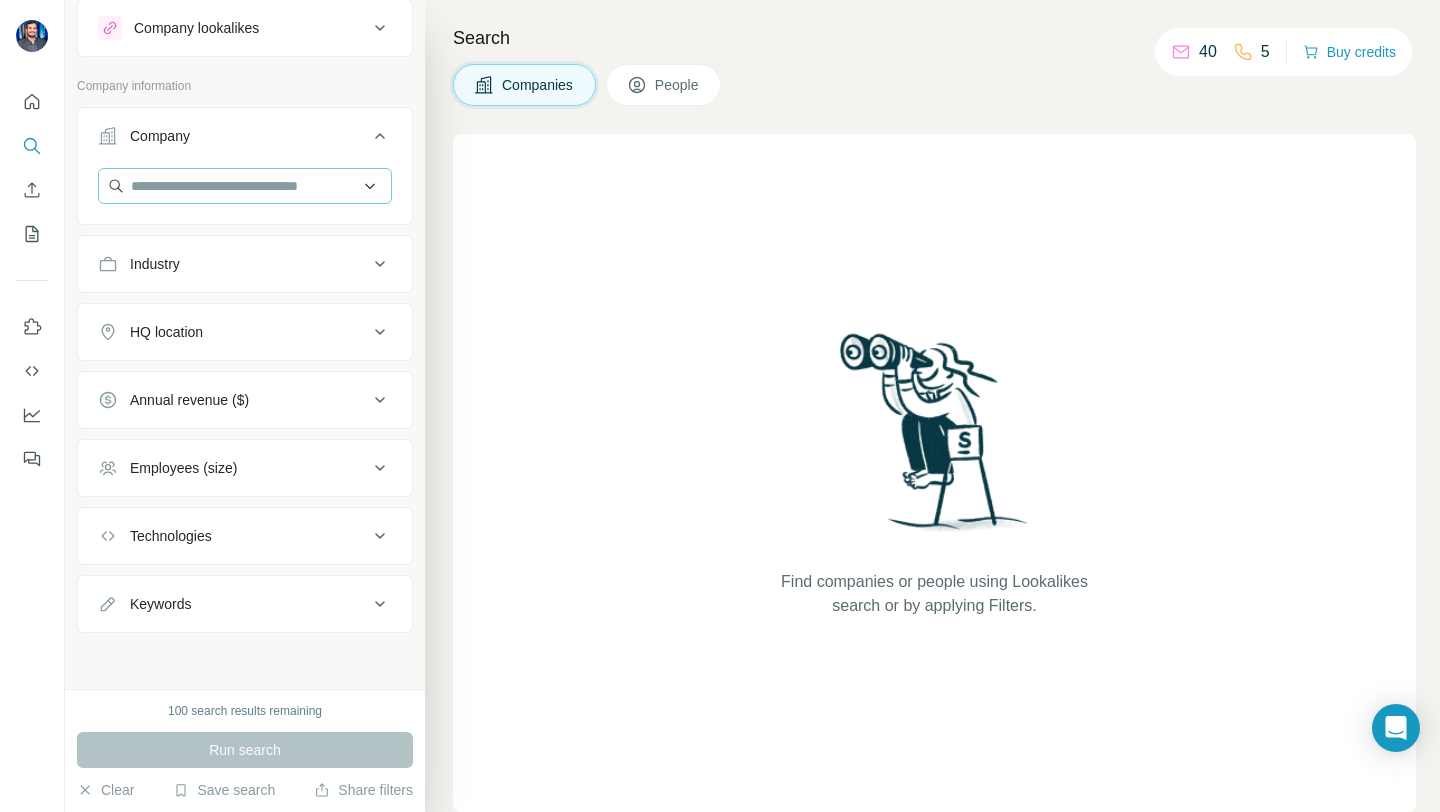 scroll, scrollTop: 0, scrollLeft: 0, axis: both 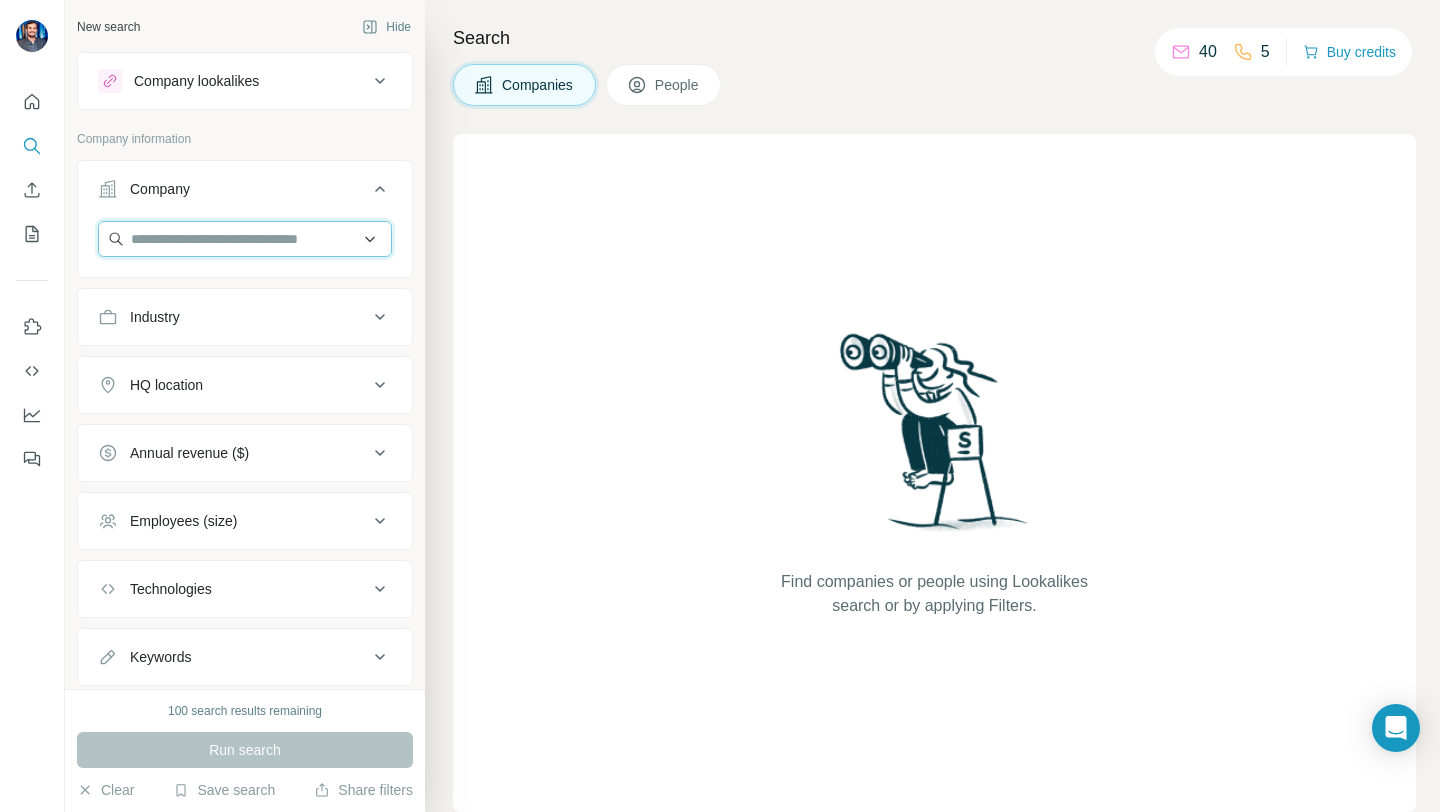 click at bounding box center (245, 239) 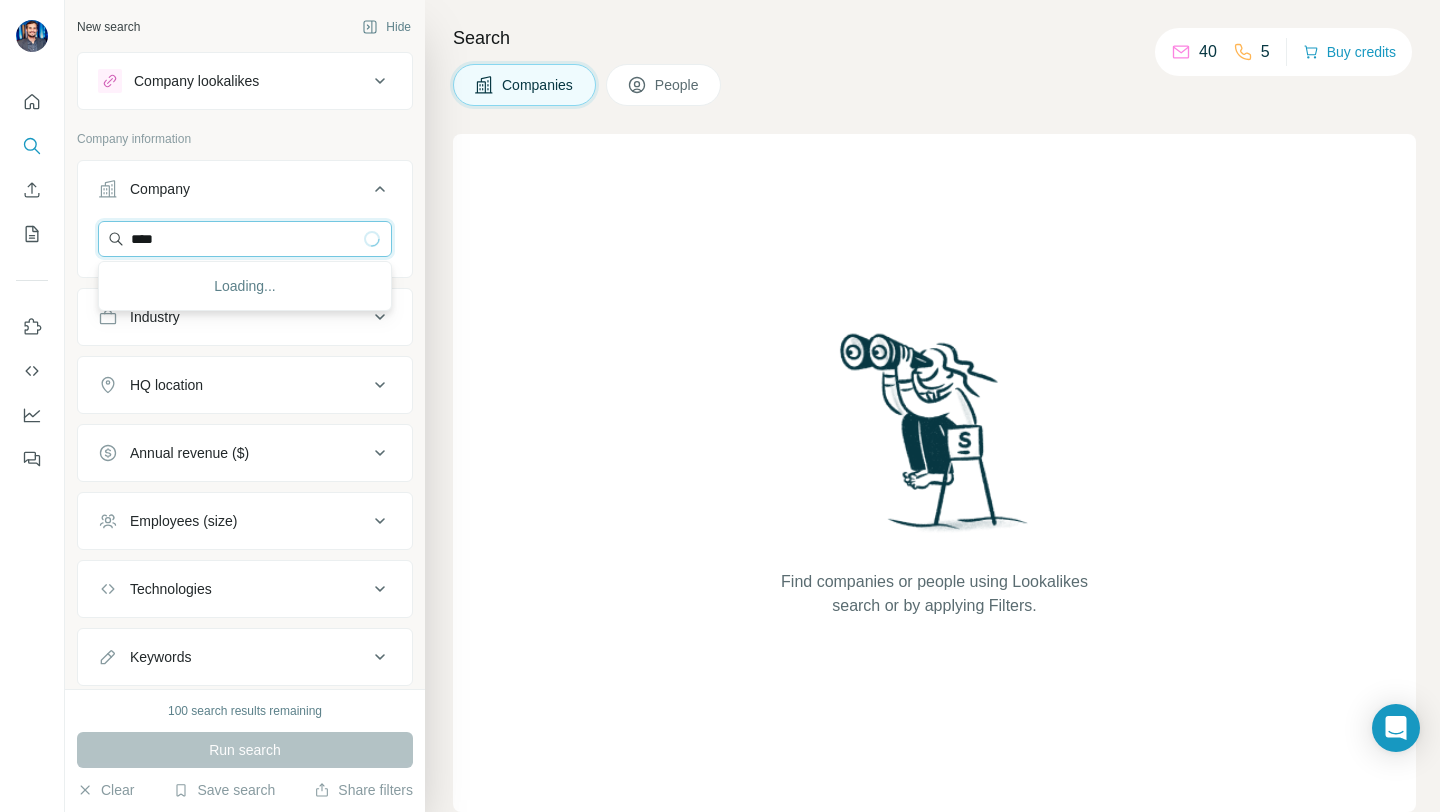 type on "*****" 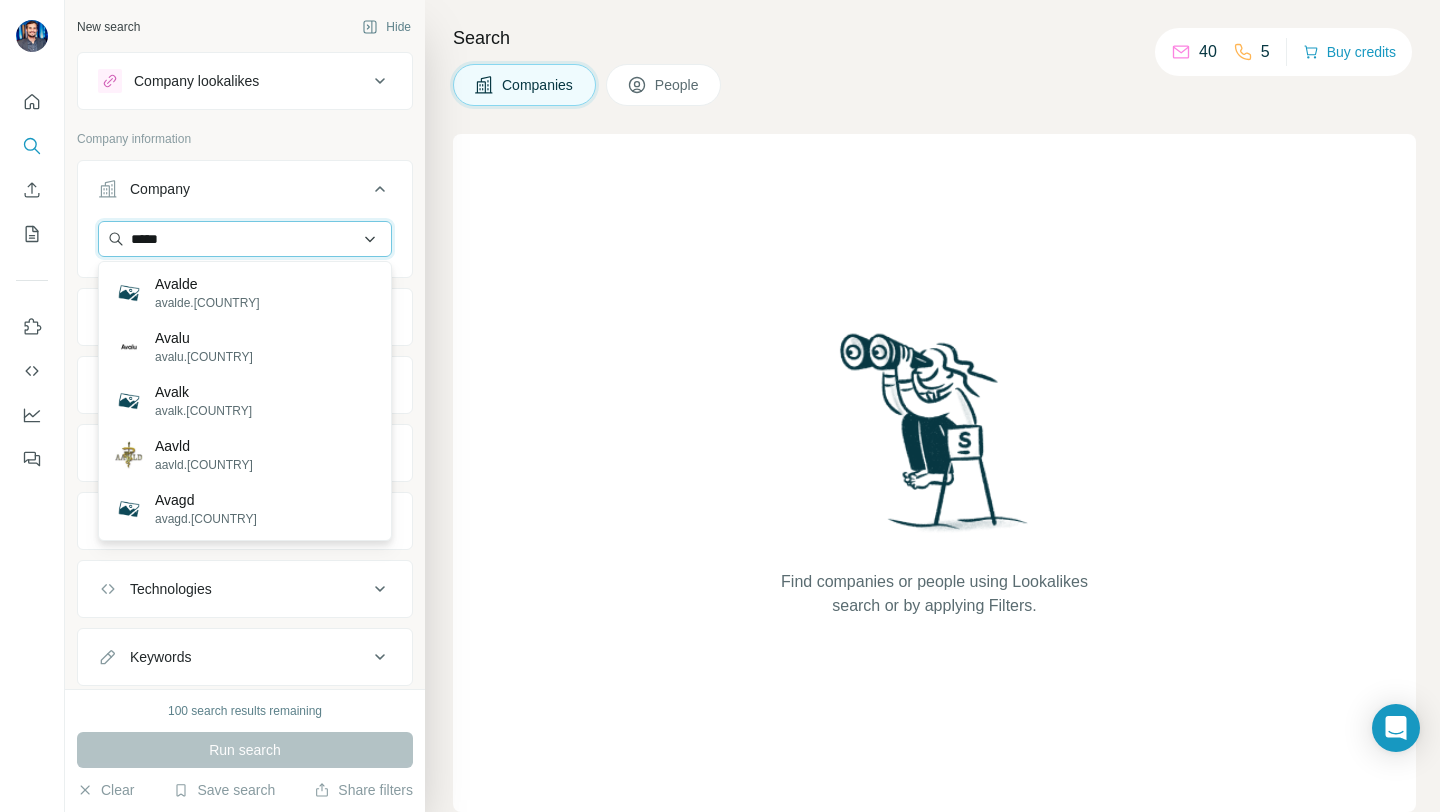 click on "*****" at bounding box center (245, 239) 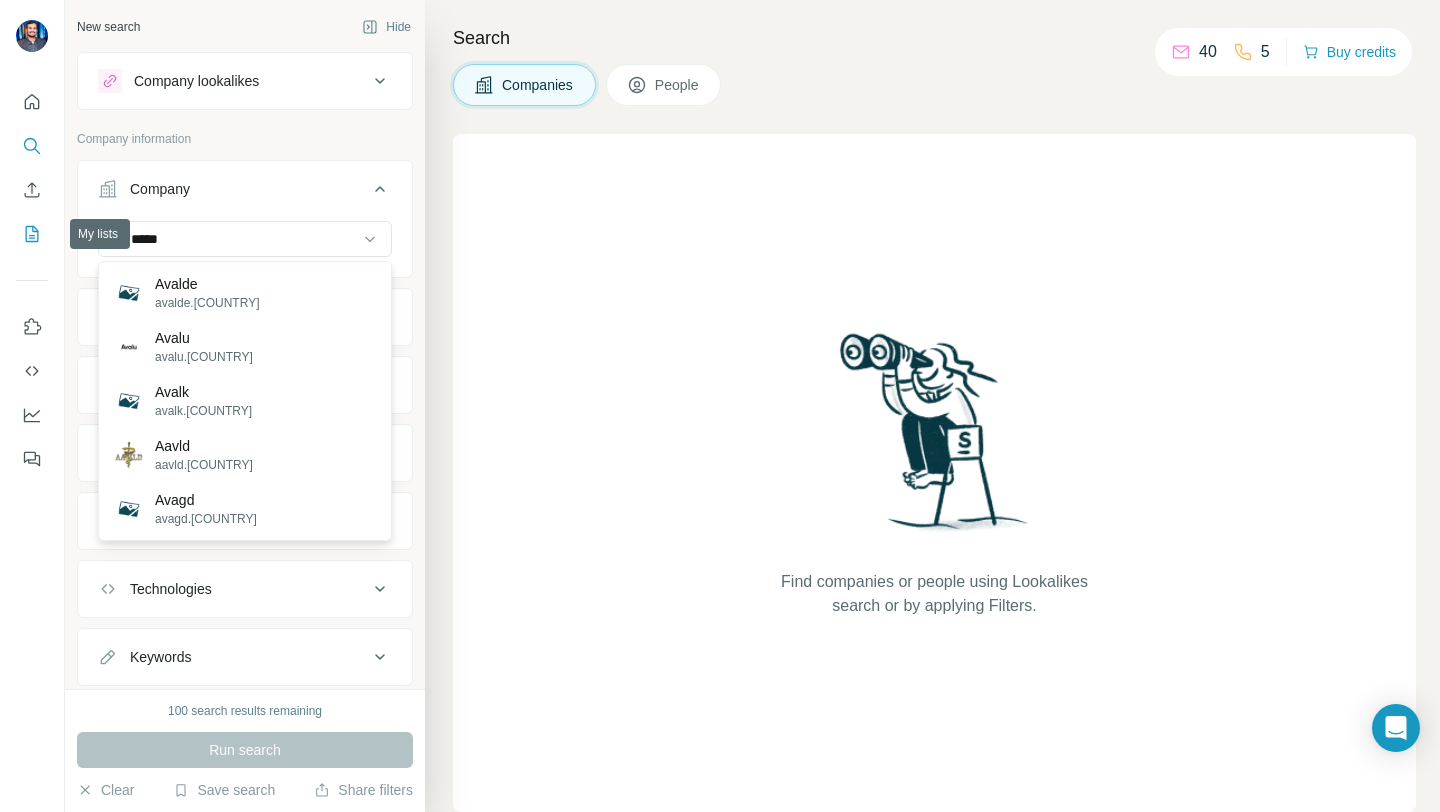 type 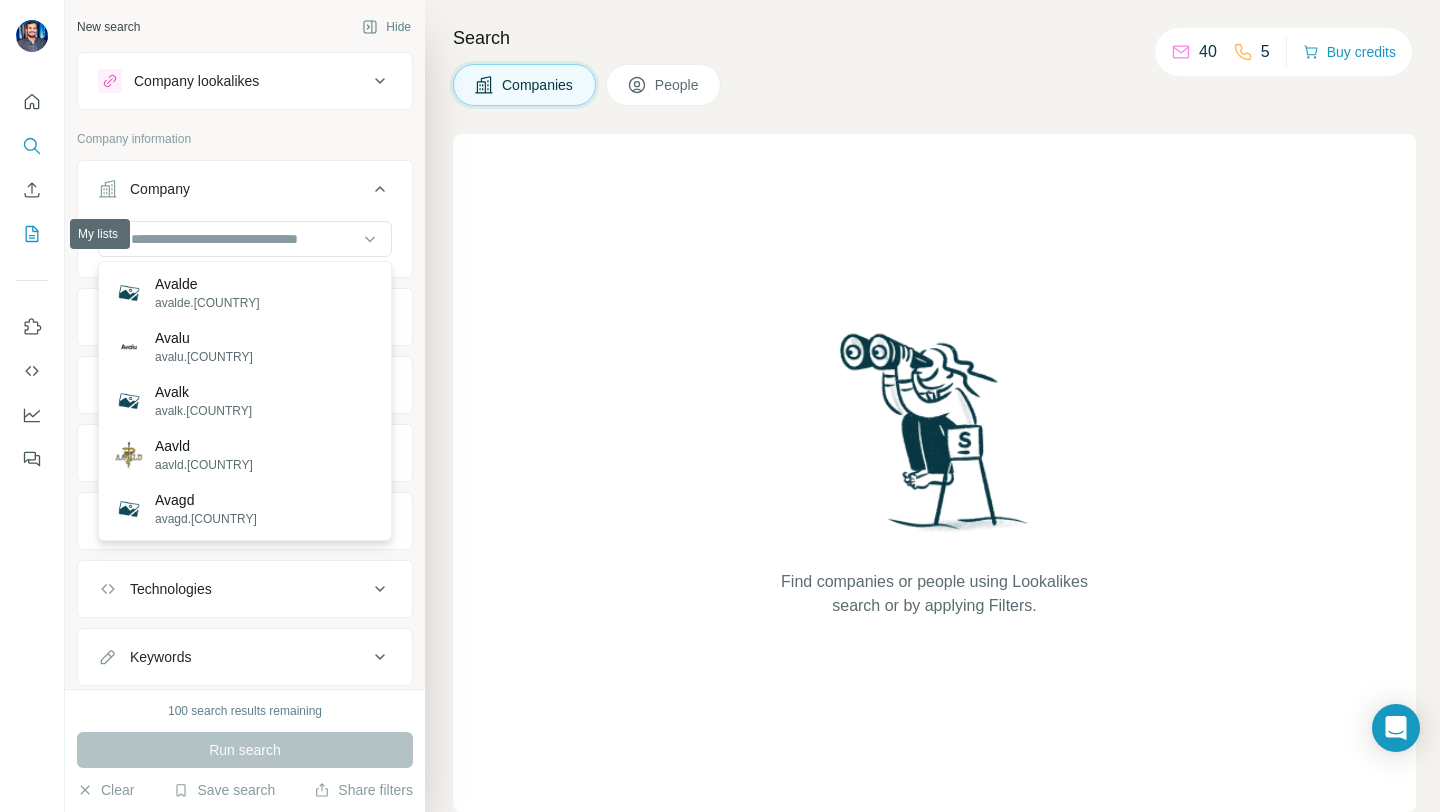 click 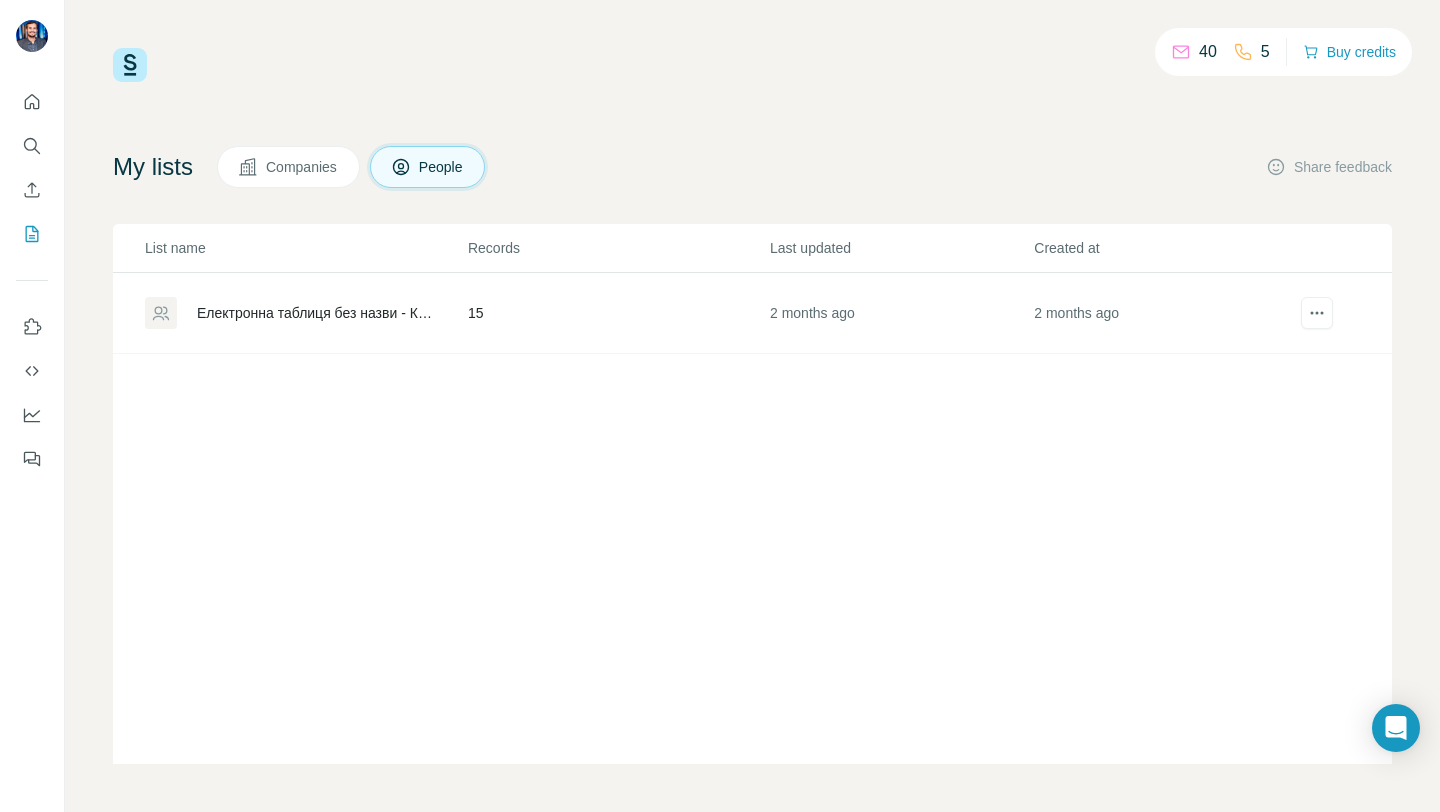 click on "People" at bounding box center [442, 167] 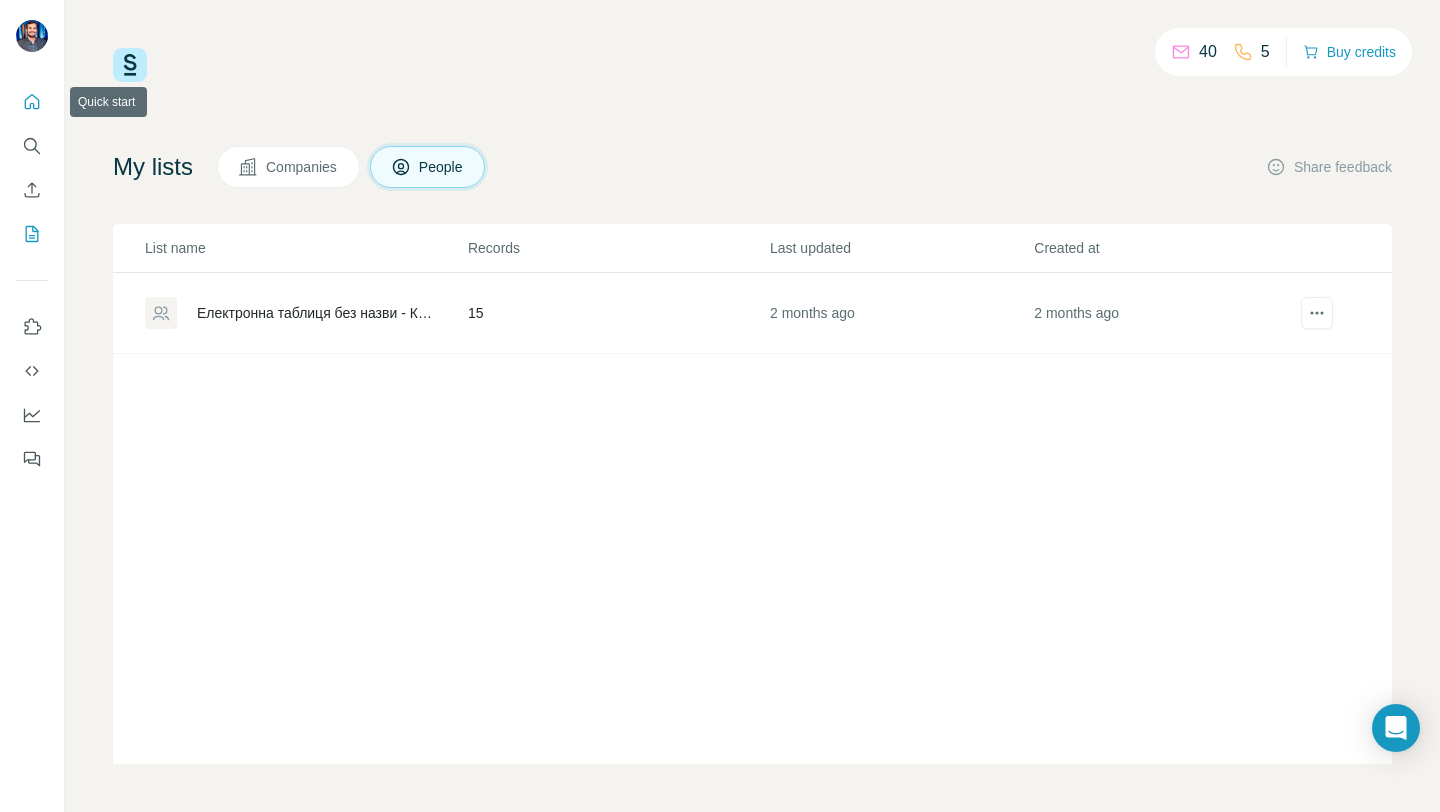 click 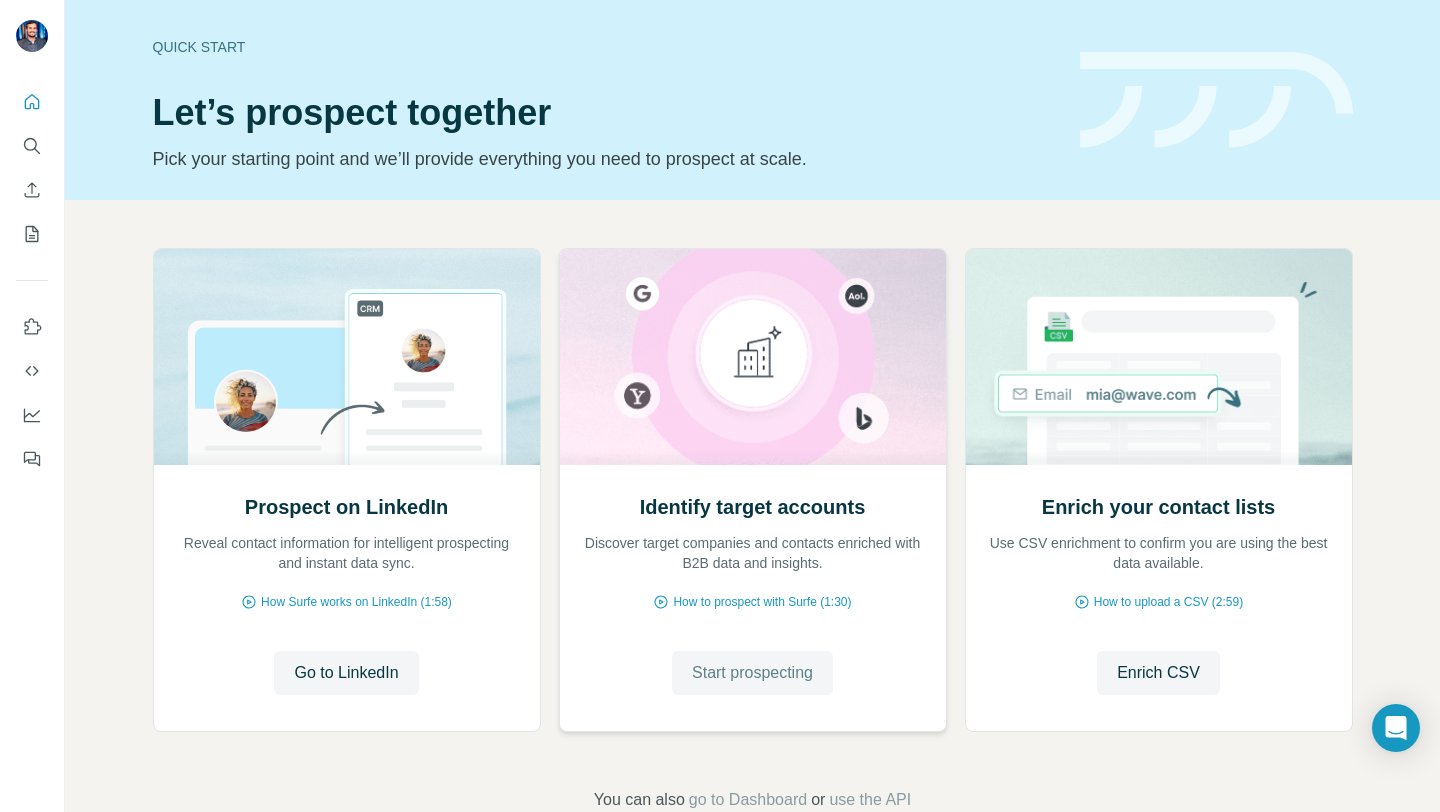 click on "Start prospecting" at bounding box center [752, 673] 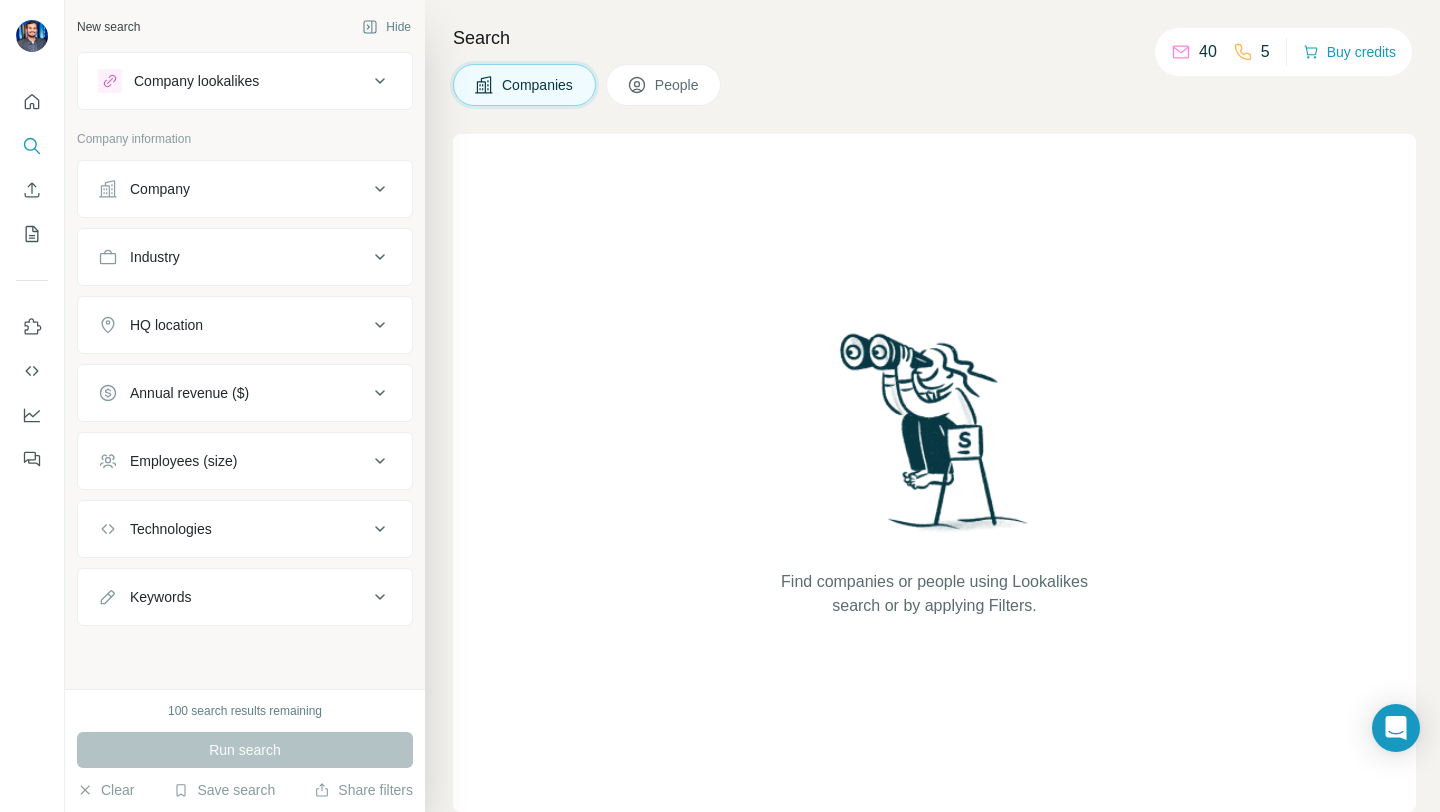 click on "People" at bounding box center (678, 85) 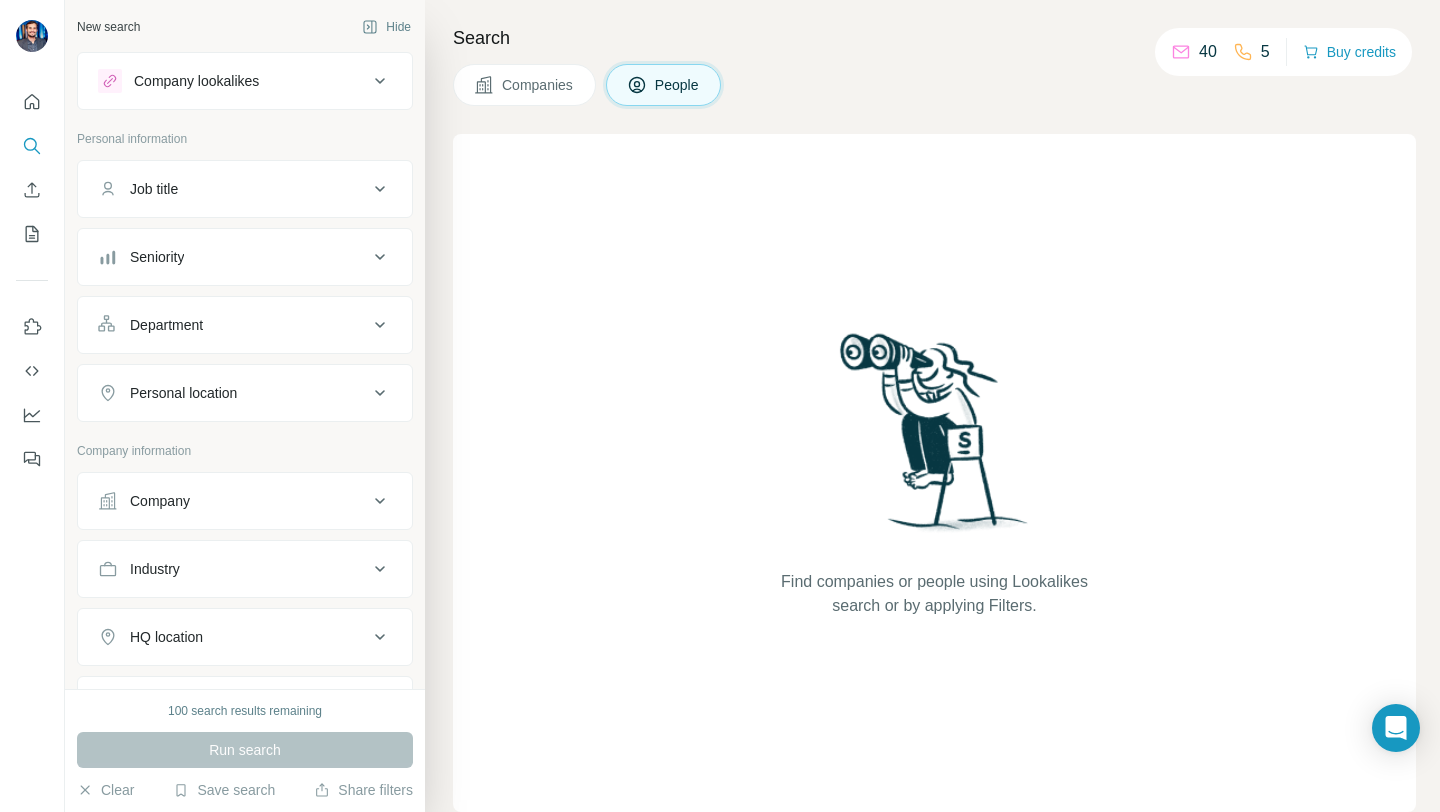 click on "Company" at bounding box center (233, 501) 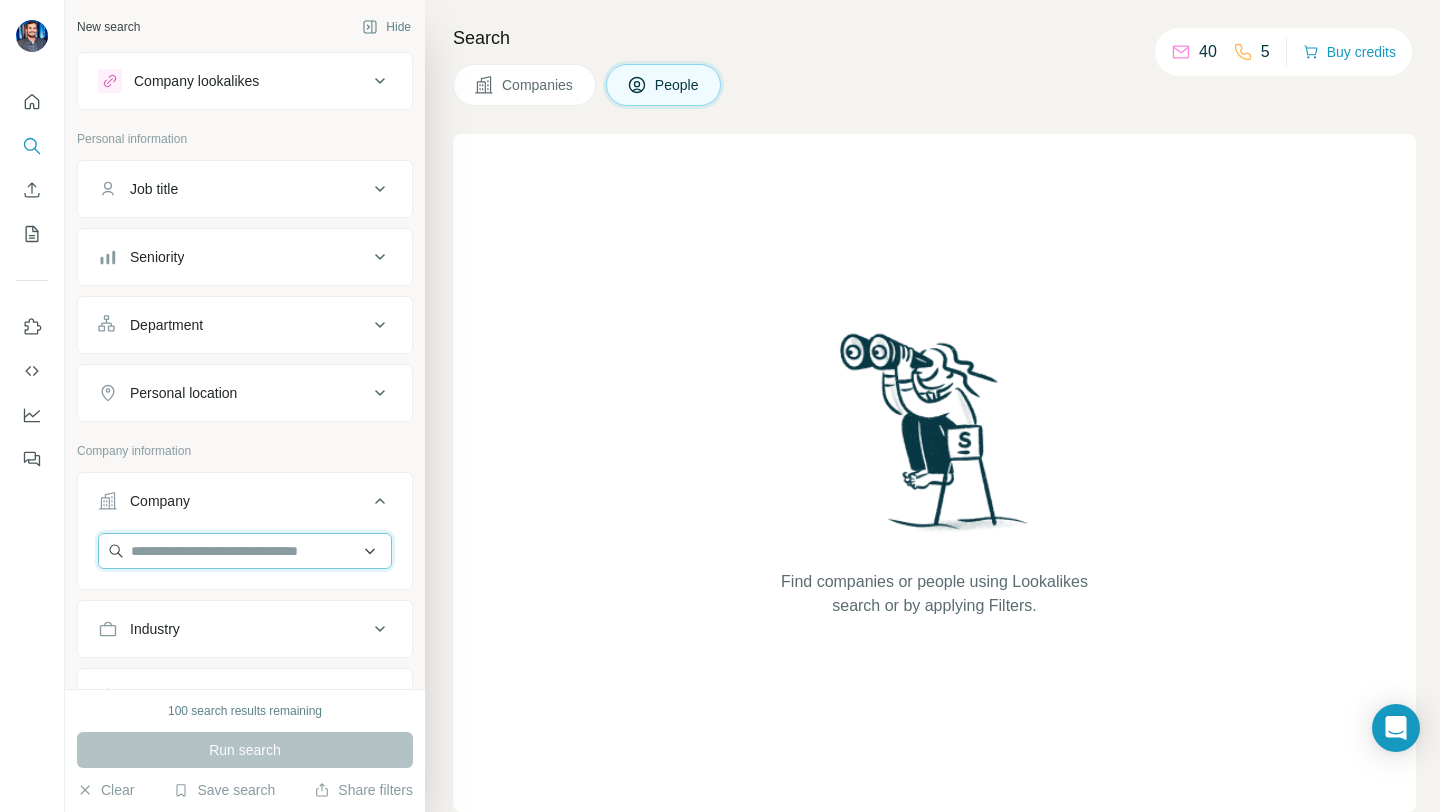 click at bounding box center [245, 551] 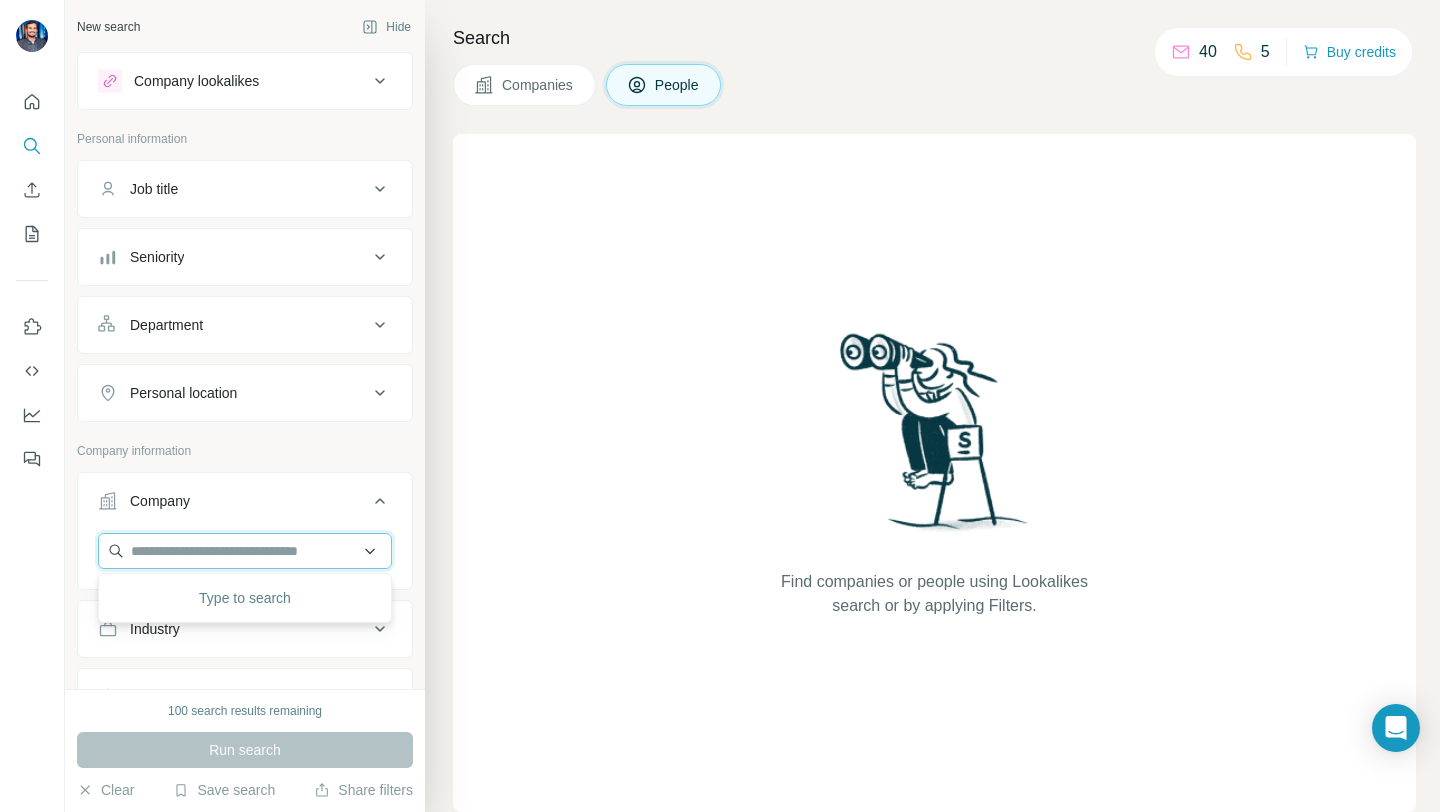paste on "**********" 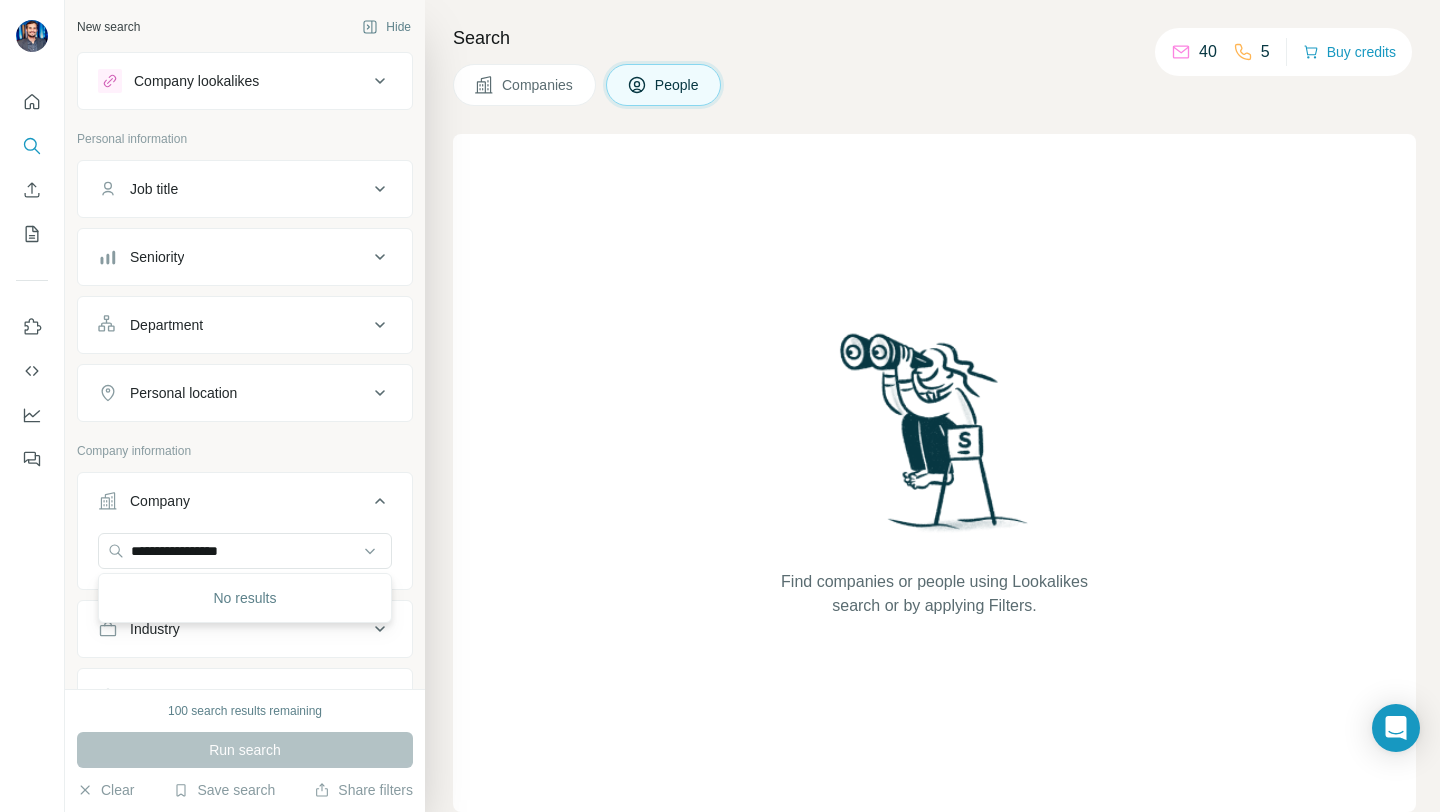 type 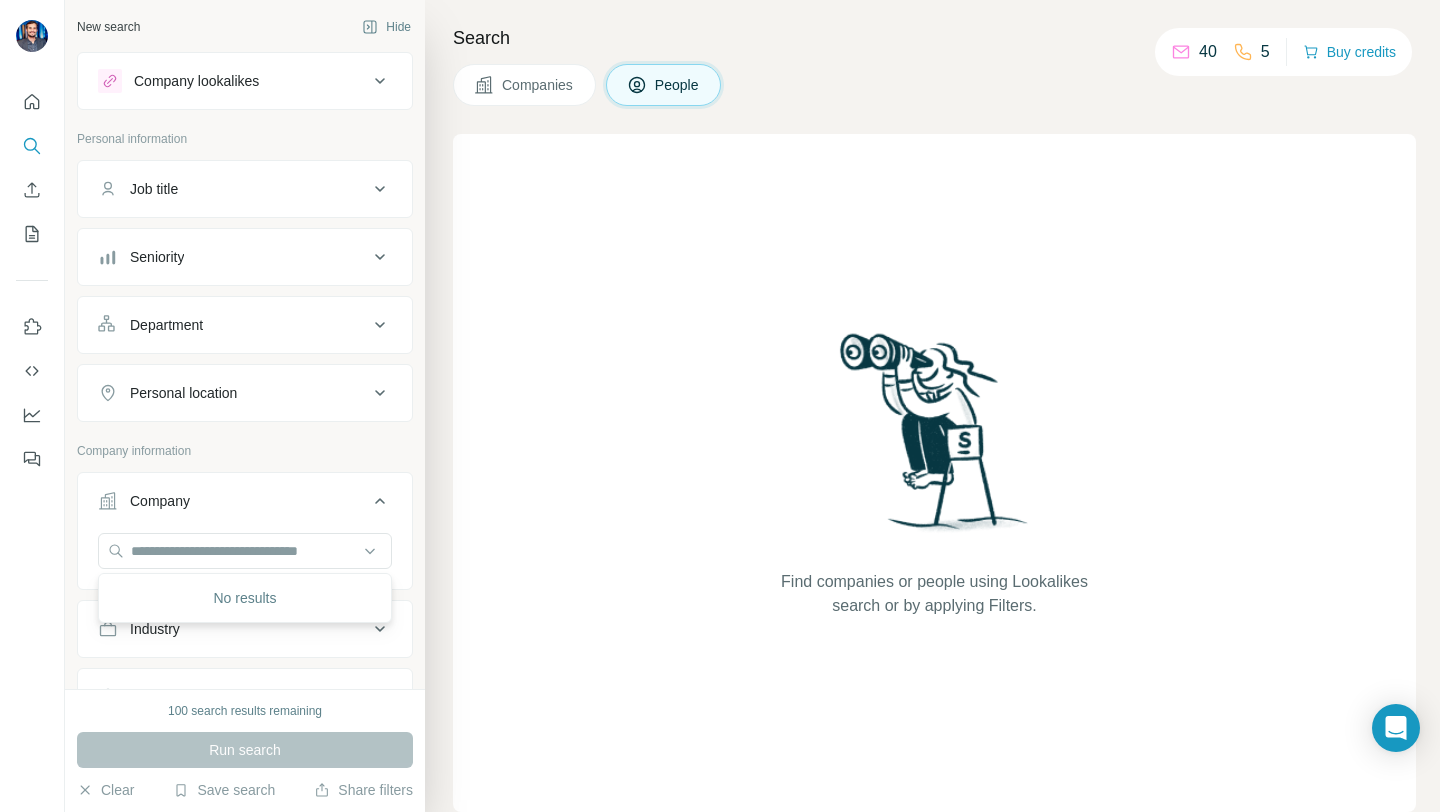 click on "New search Hide Company lookalikes Personal information Job title Seniority Department Personal location Company information Company Industry HQ location Annual revenue ($) Employees (size) Technologies Keywords" at bounding box center (245, 344) 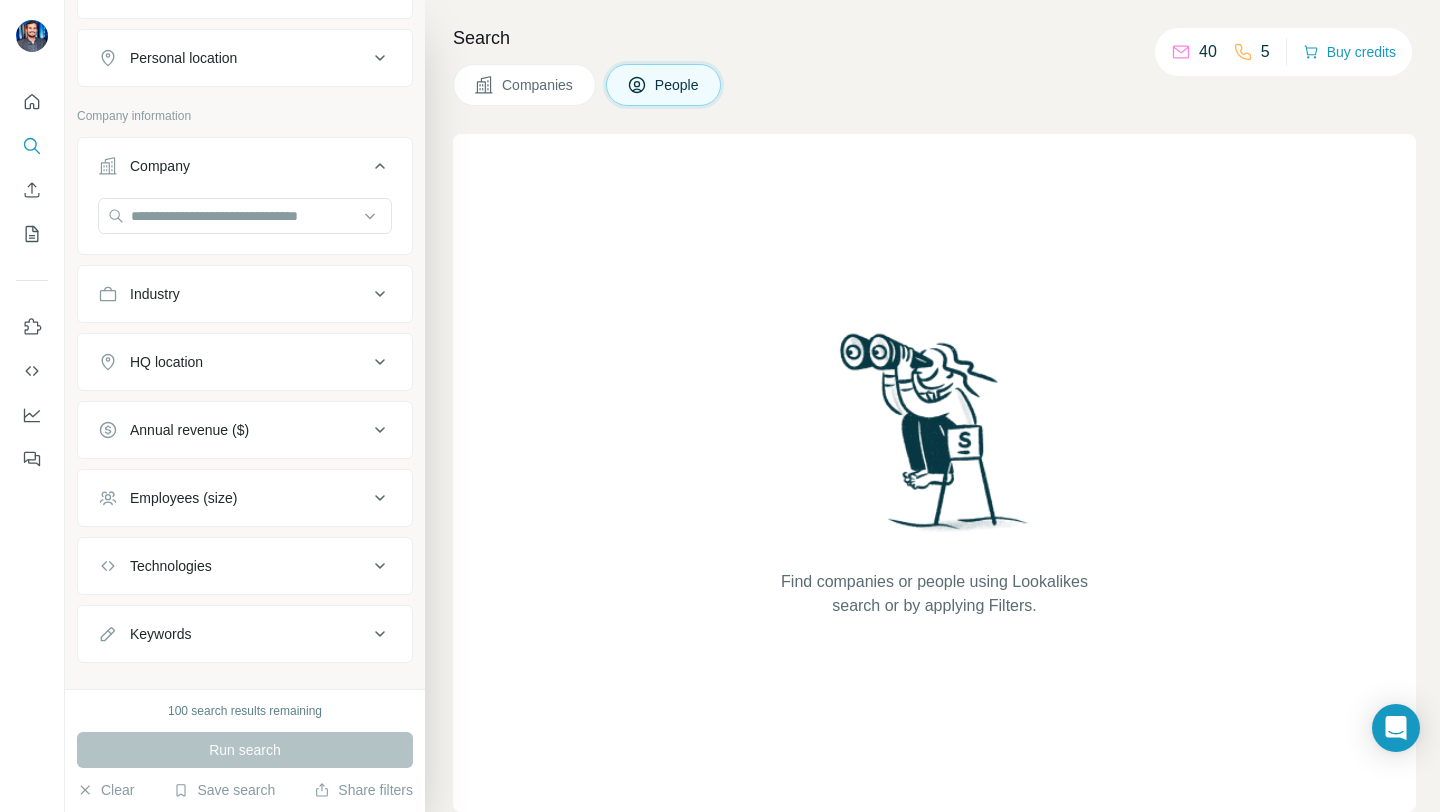 scroll, scrollTop: 365, scrollLeft: 0, axis: vertical 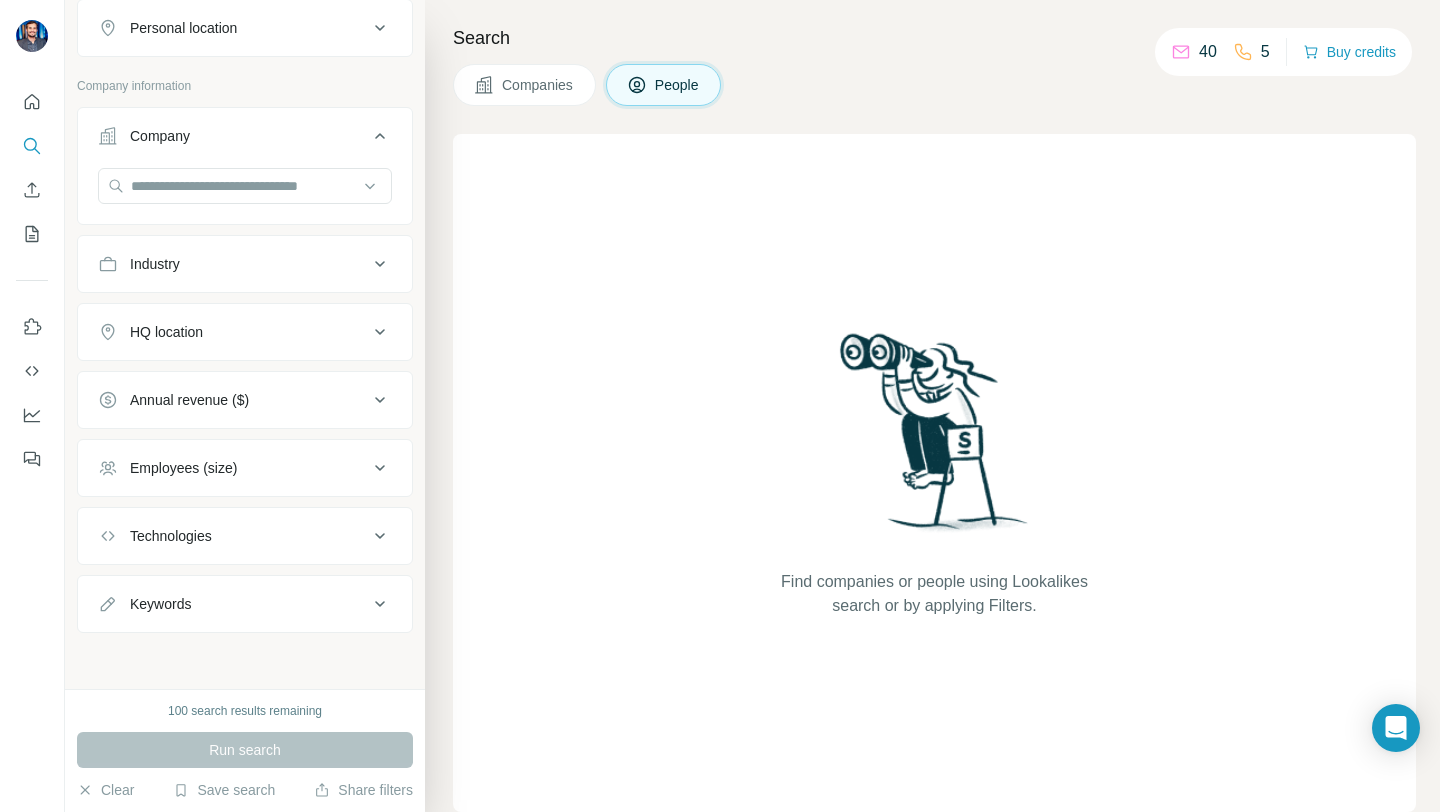 click on "Find companies or people using Lookalikes search or by applying Filters." at bounding box center [934, 473] 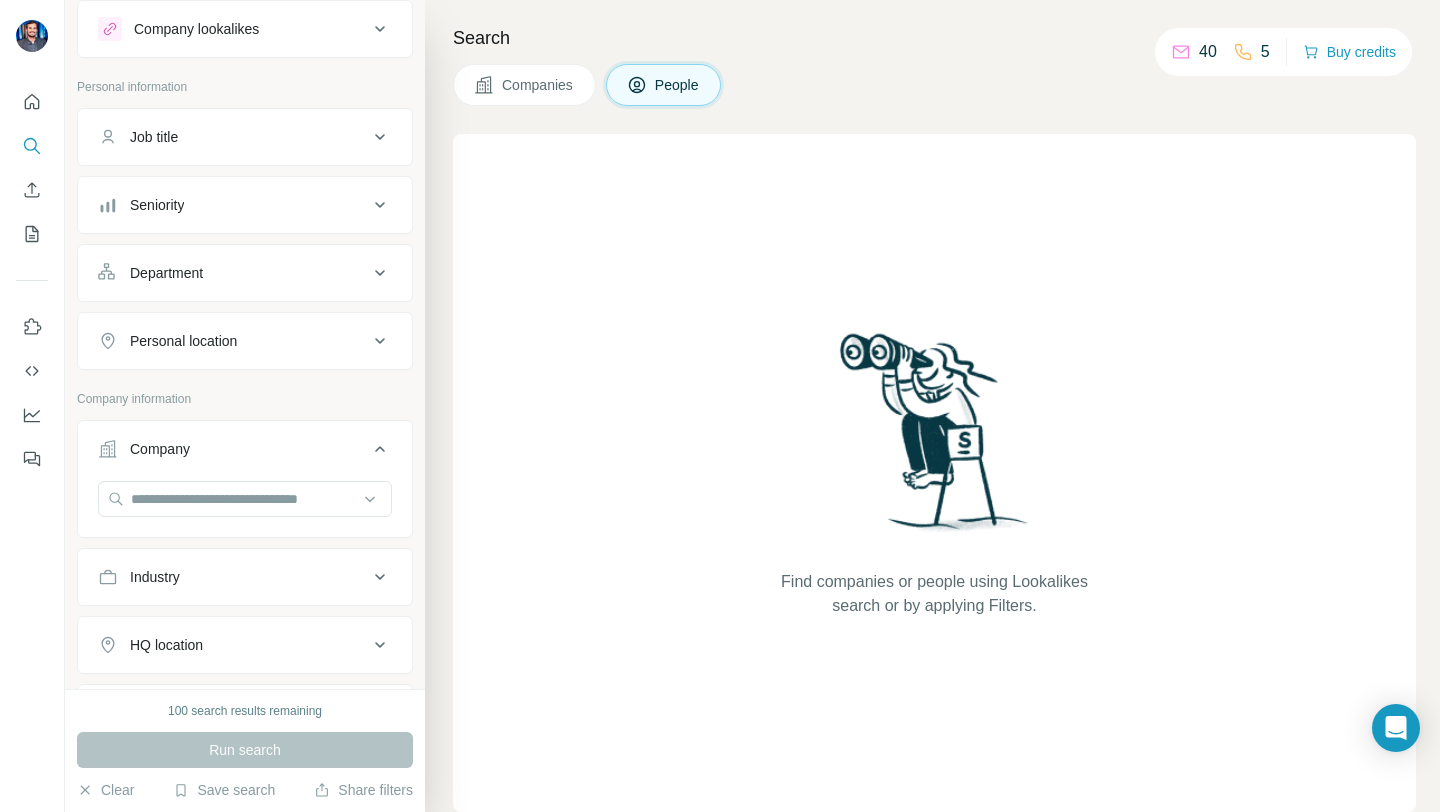 scroll, scrollTop: 0, scrollLeft: 0, axis: both 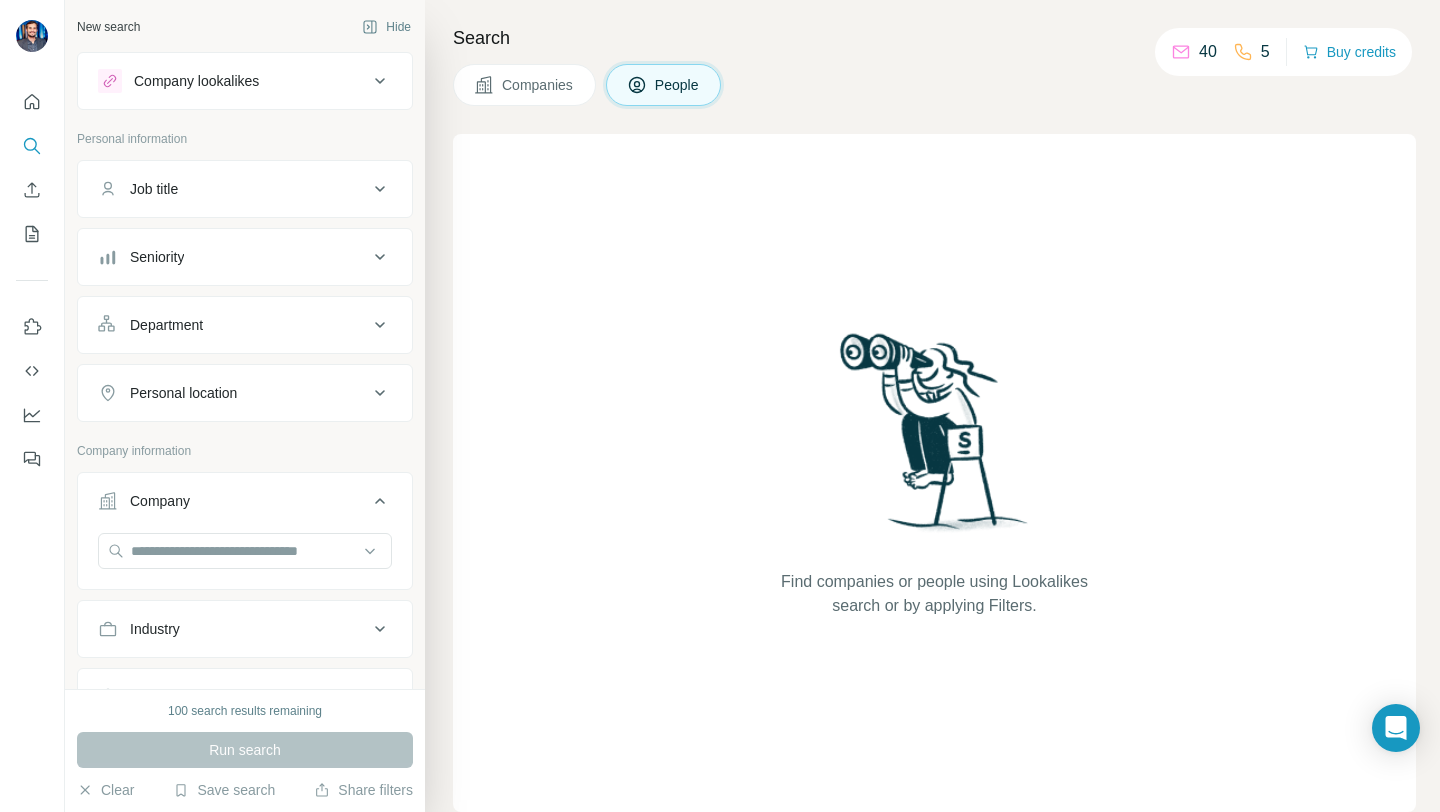click 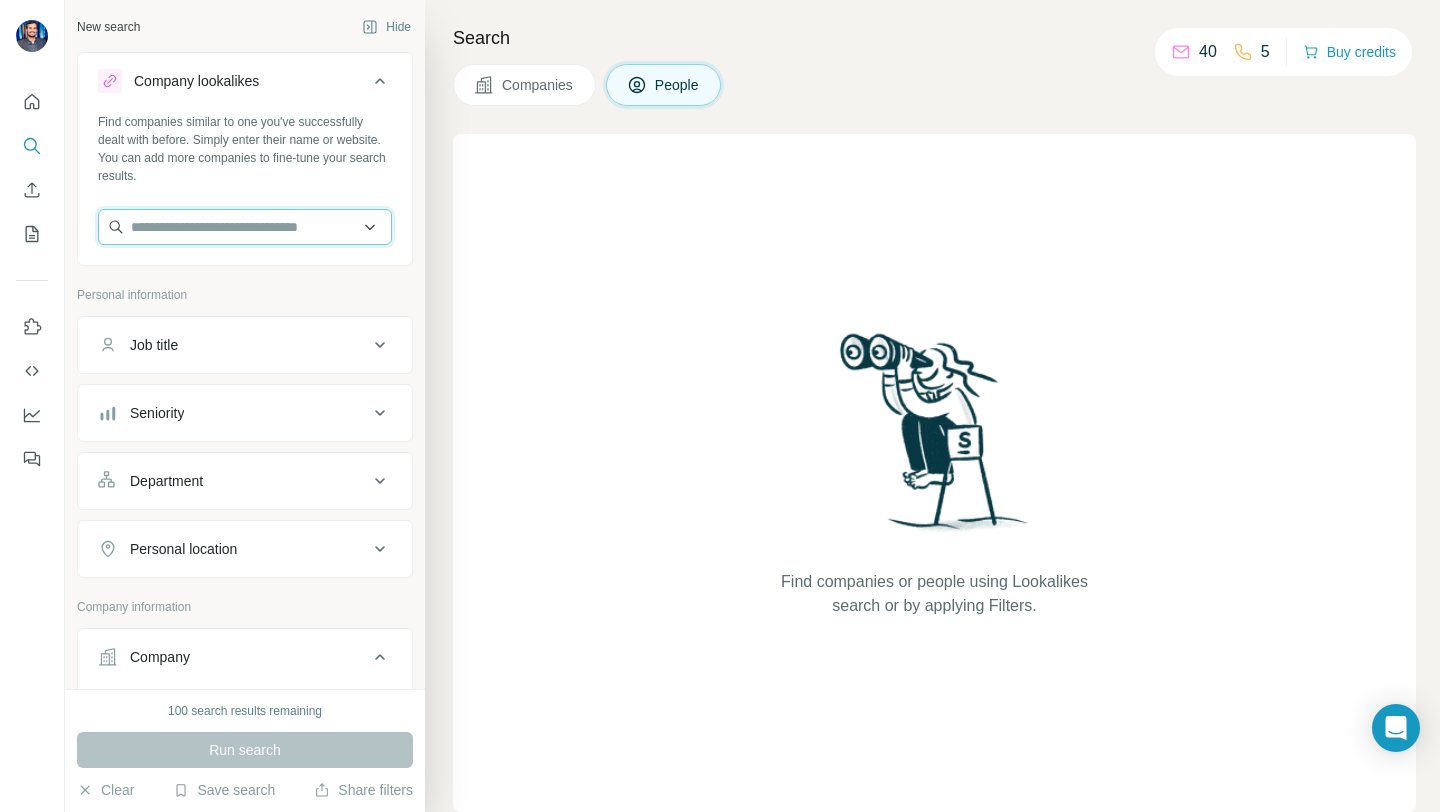 click at bounding box center (245, 227) 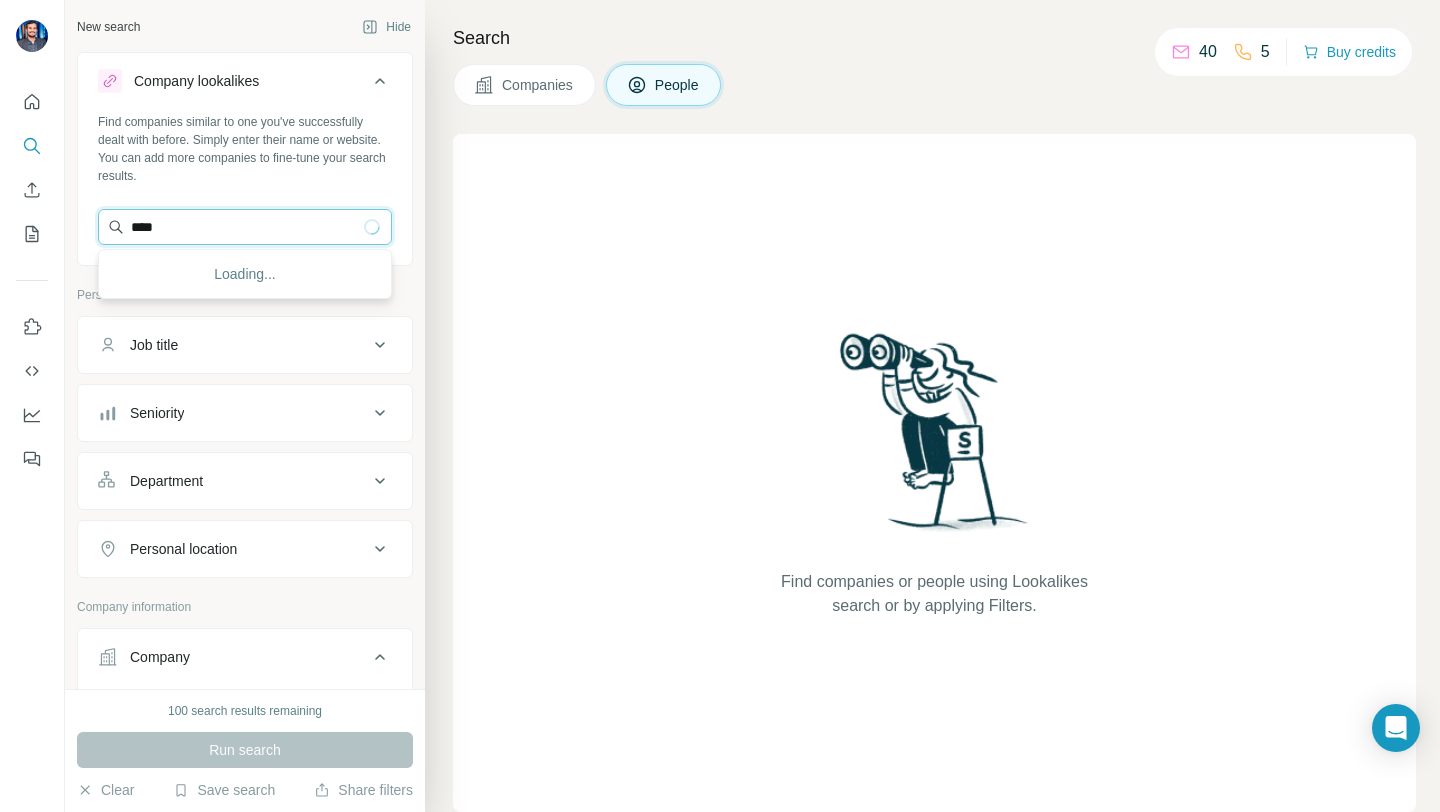 type on "*****" 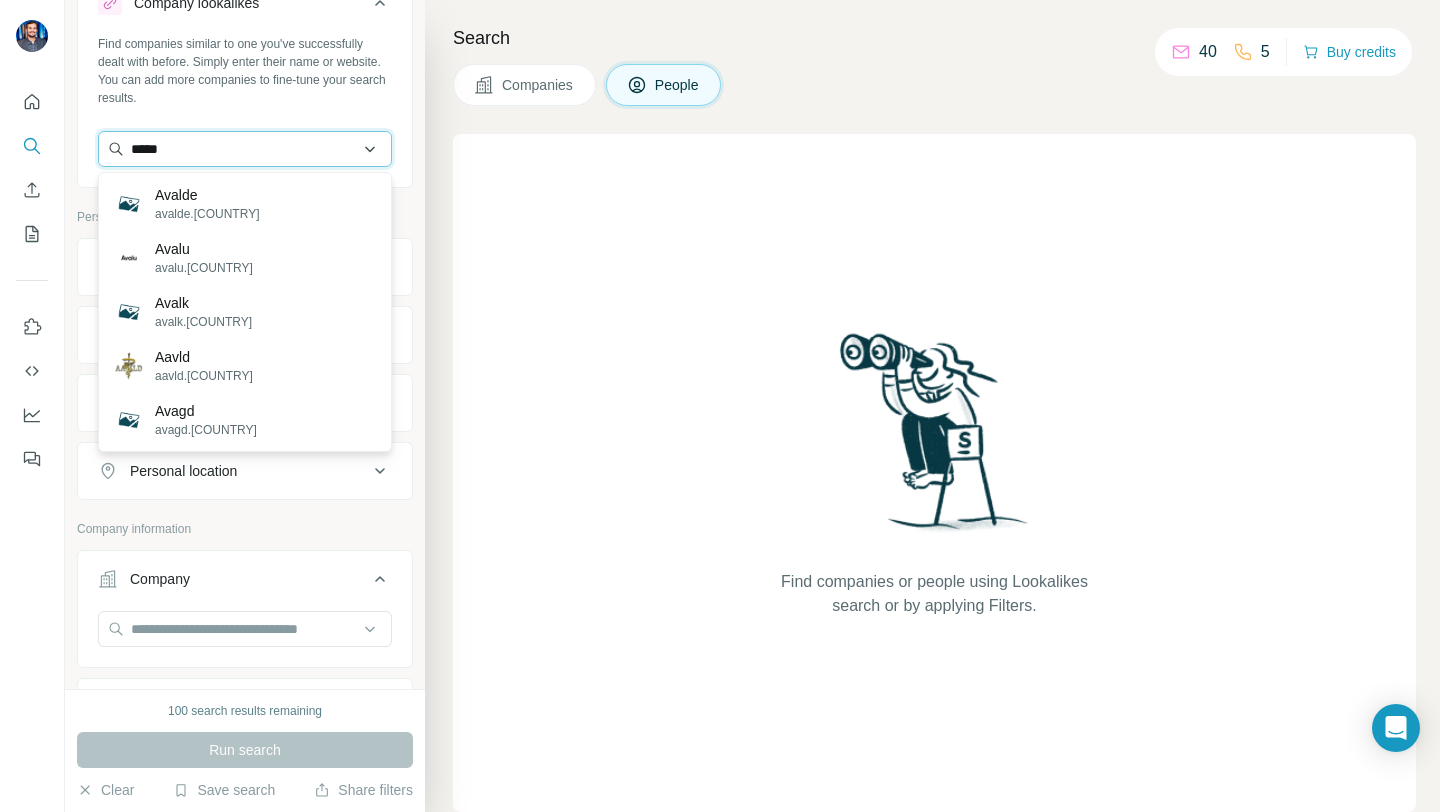 scroll, scrollTop: 77, scrollLeft: 0, axis: vertical 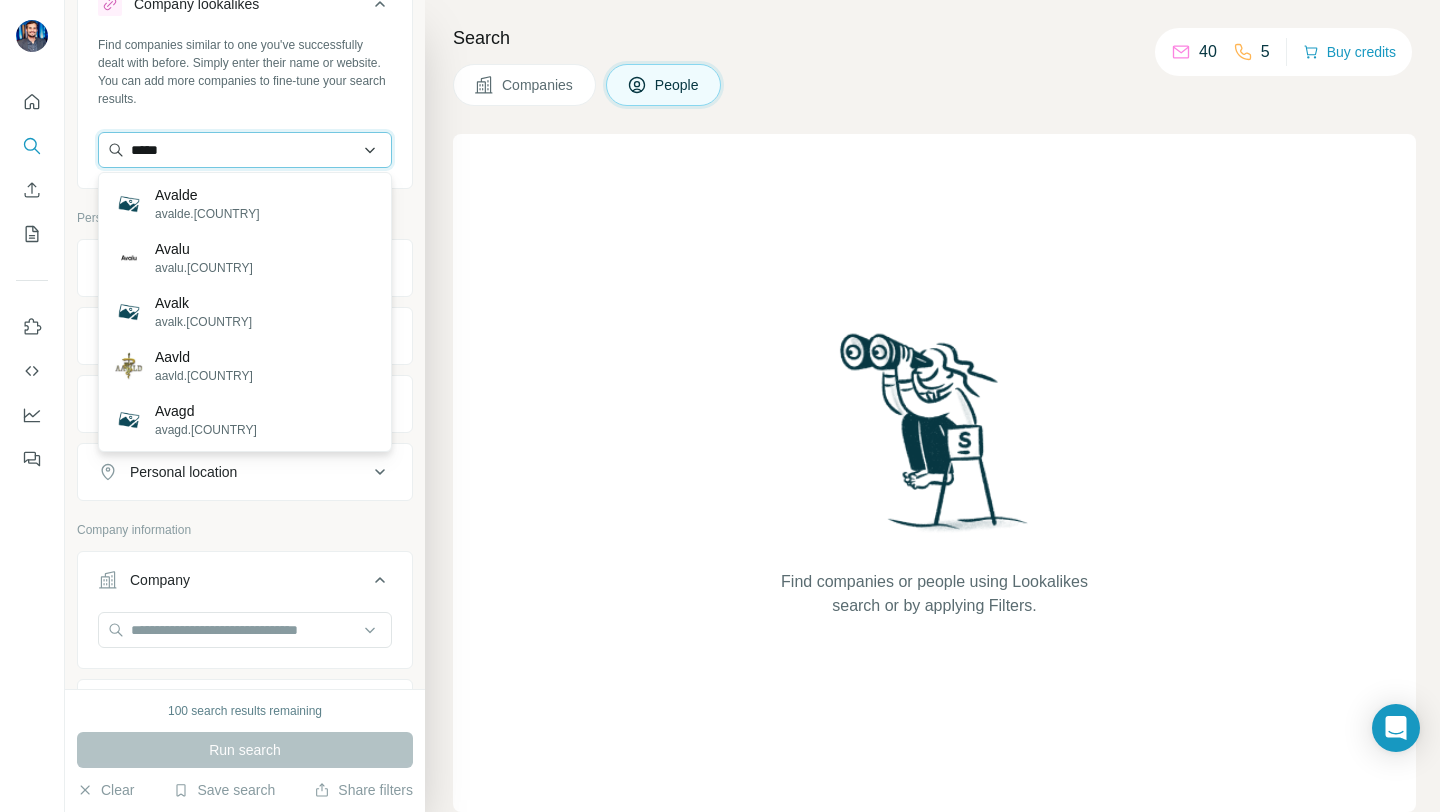 click on "*****" at bounding box center (245, 150) 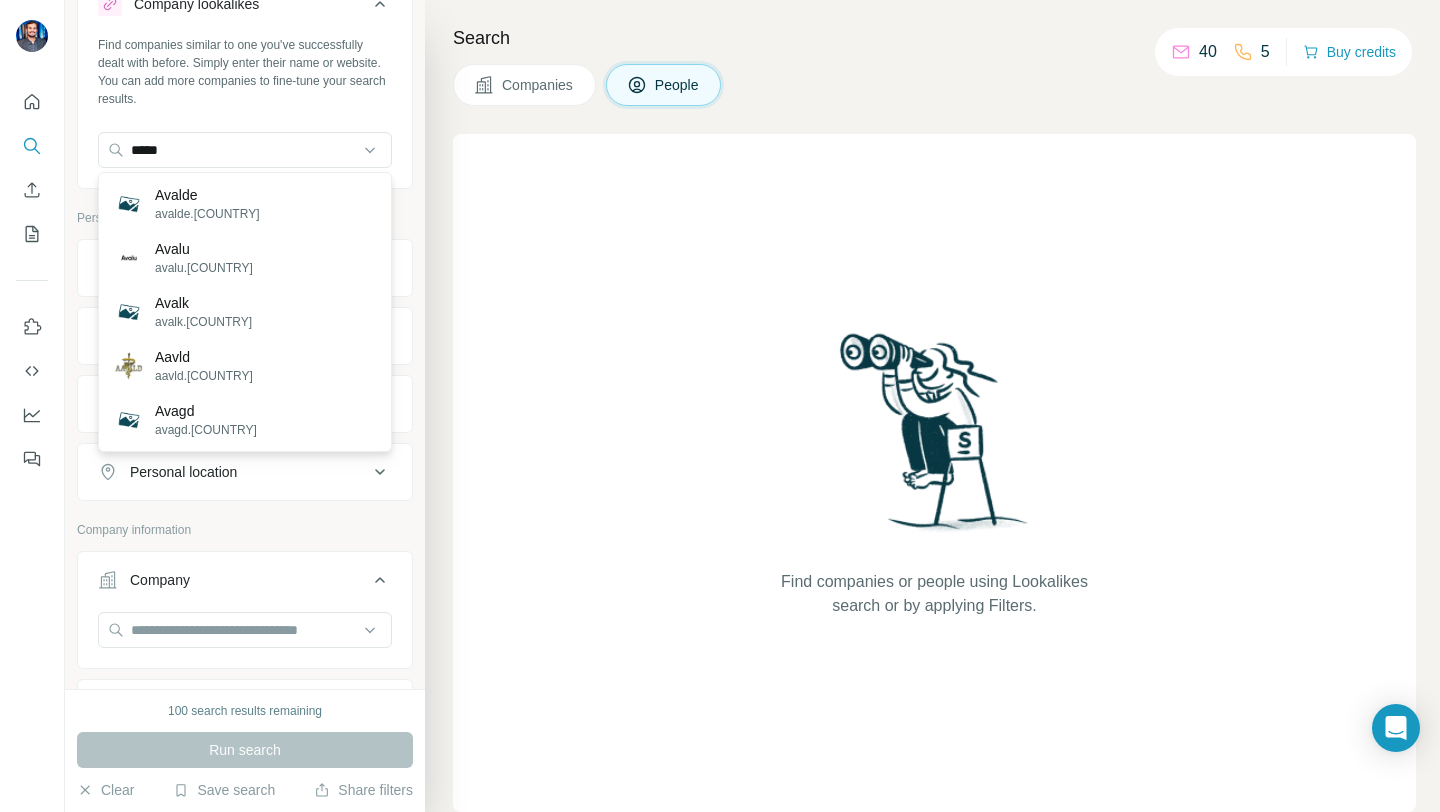 type 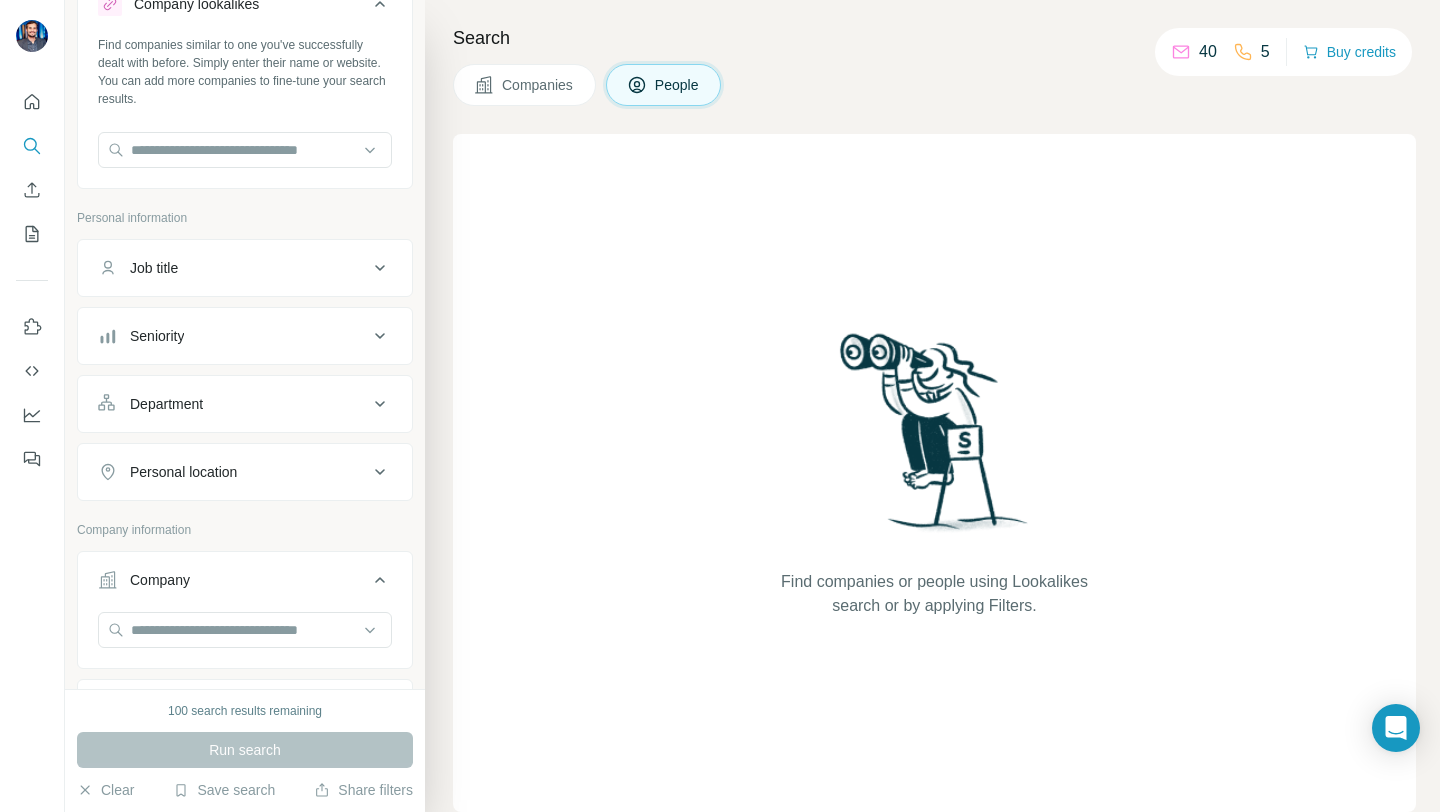 click 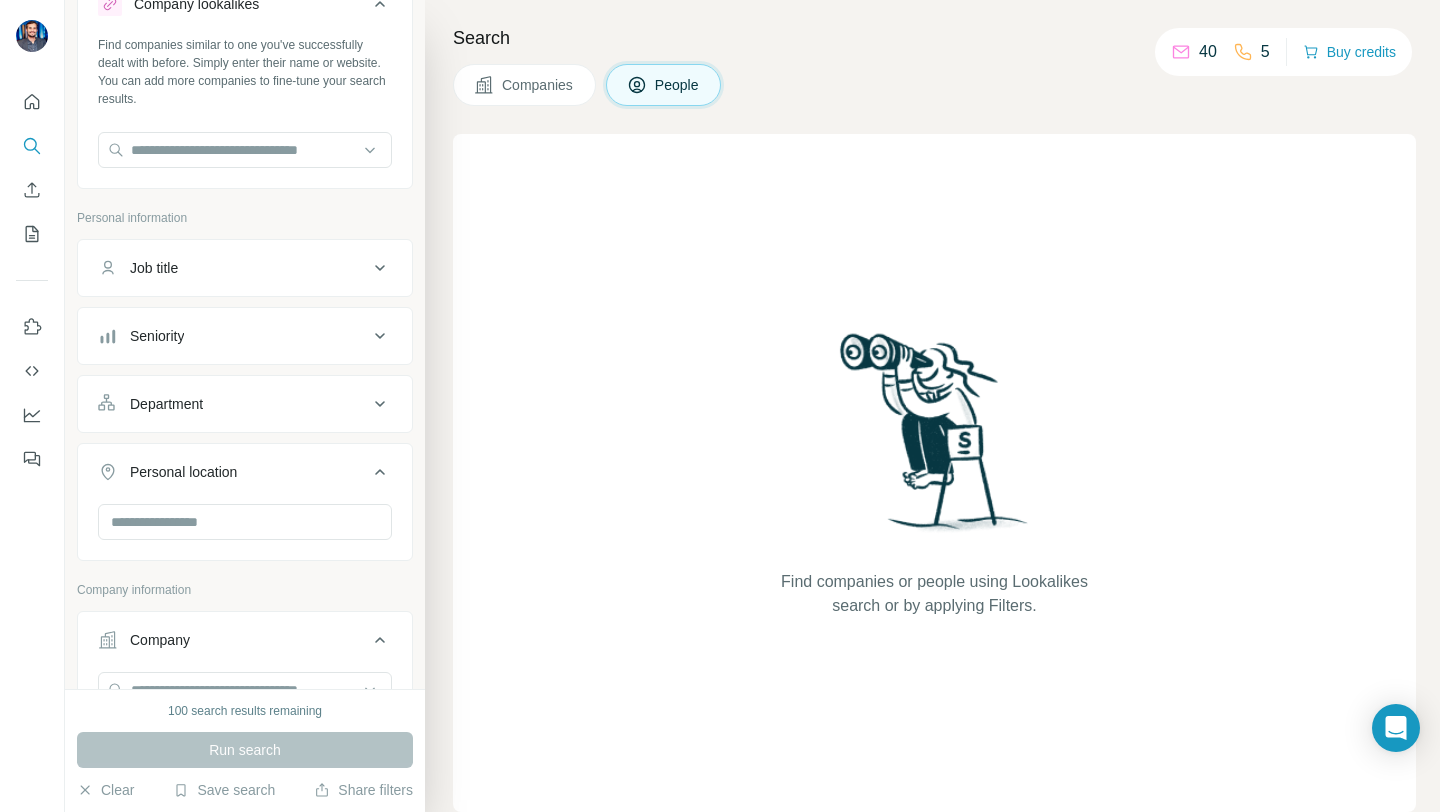 click 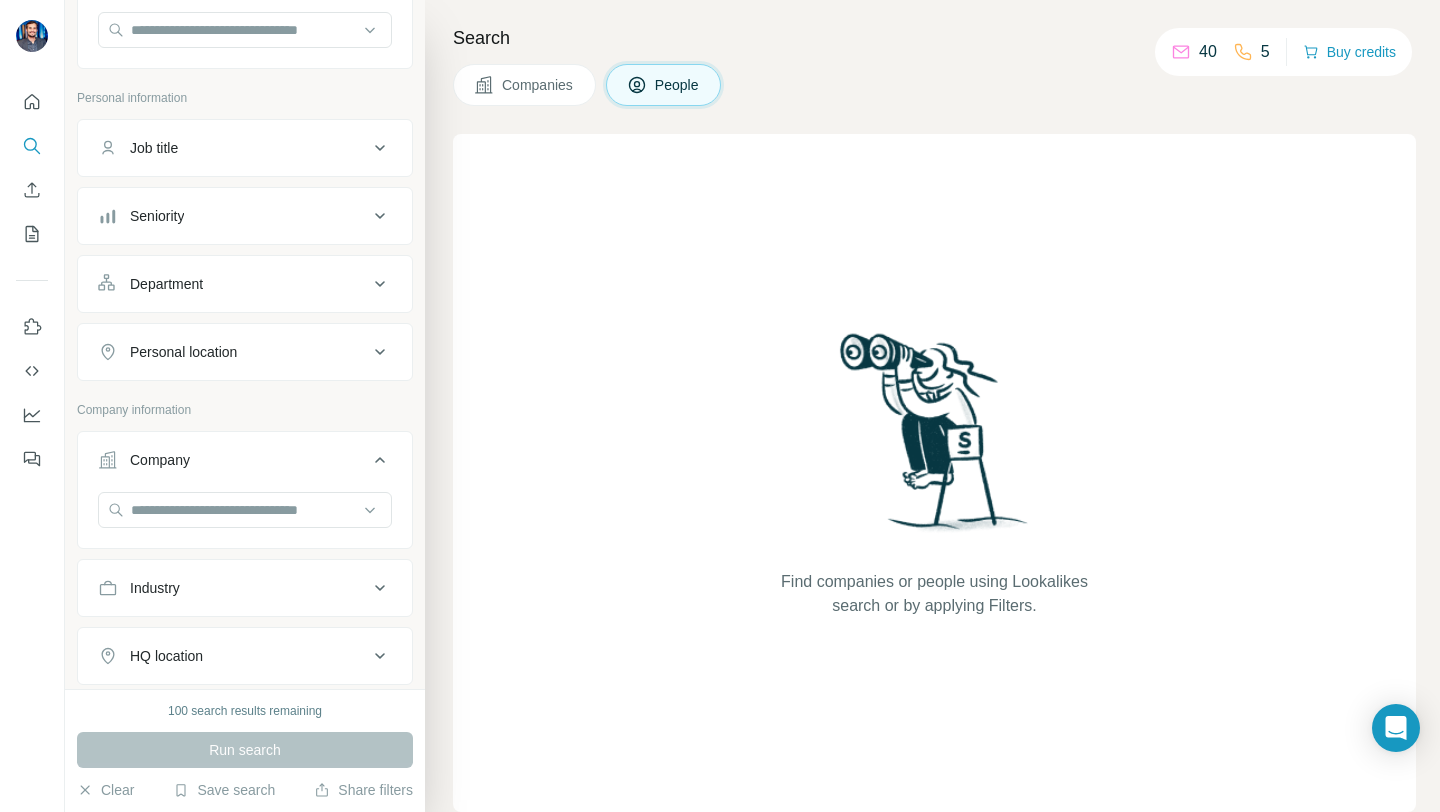 scroll, scrollTop: 235, scrollLeft: 0, axis: vertical 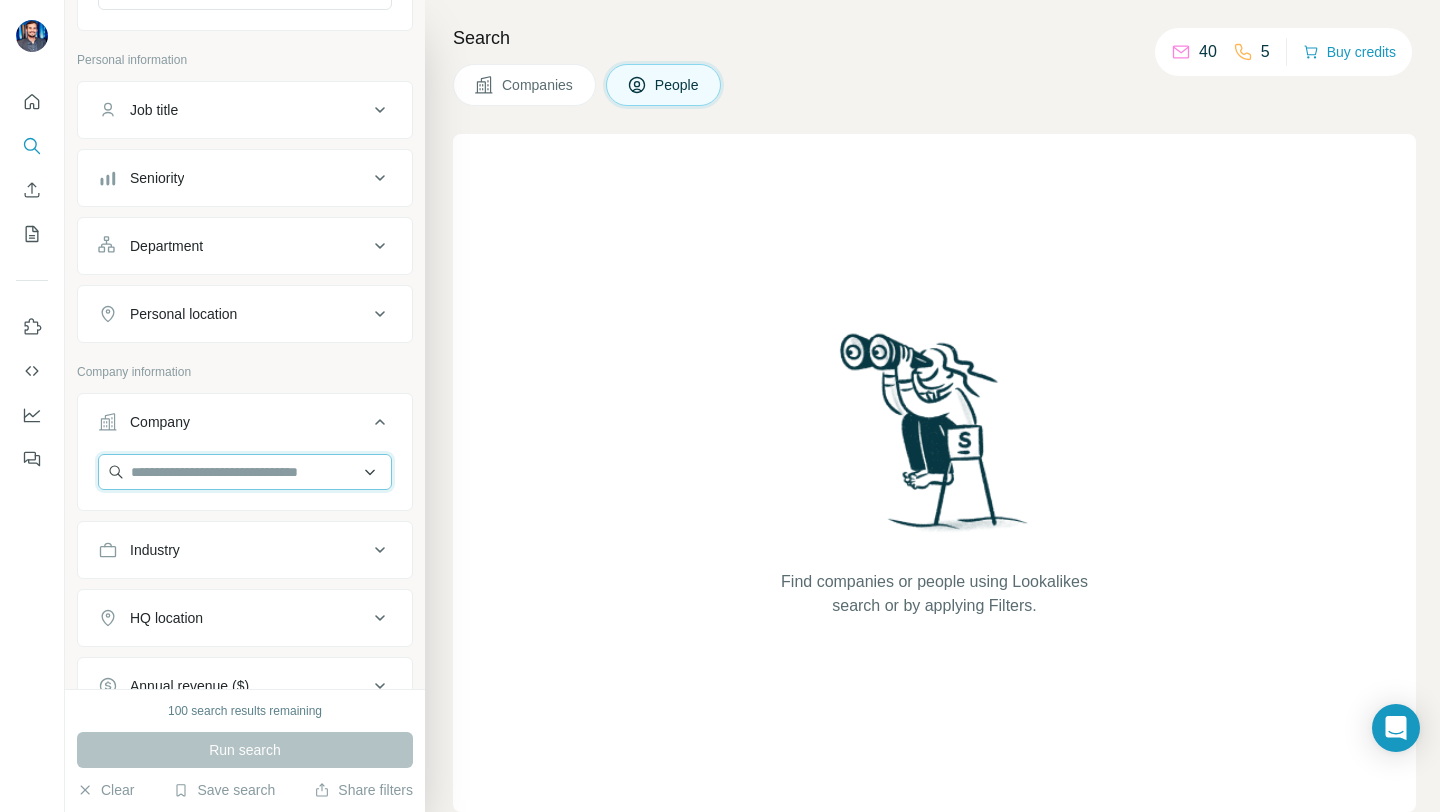 click at bounding box center (245, 472) 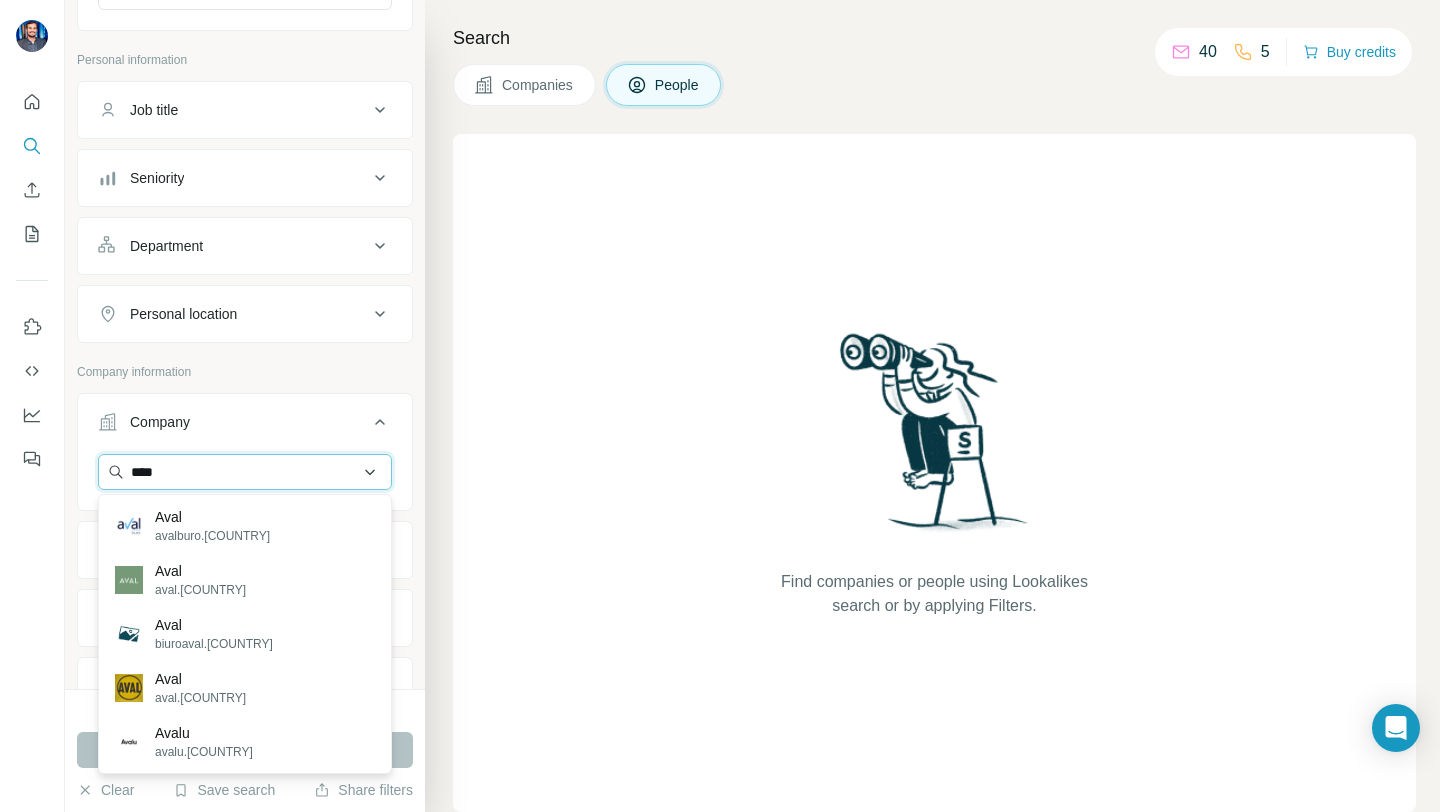 type on "*****" 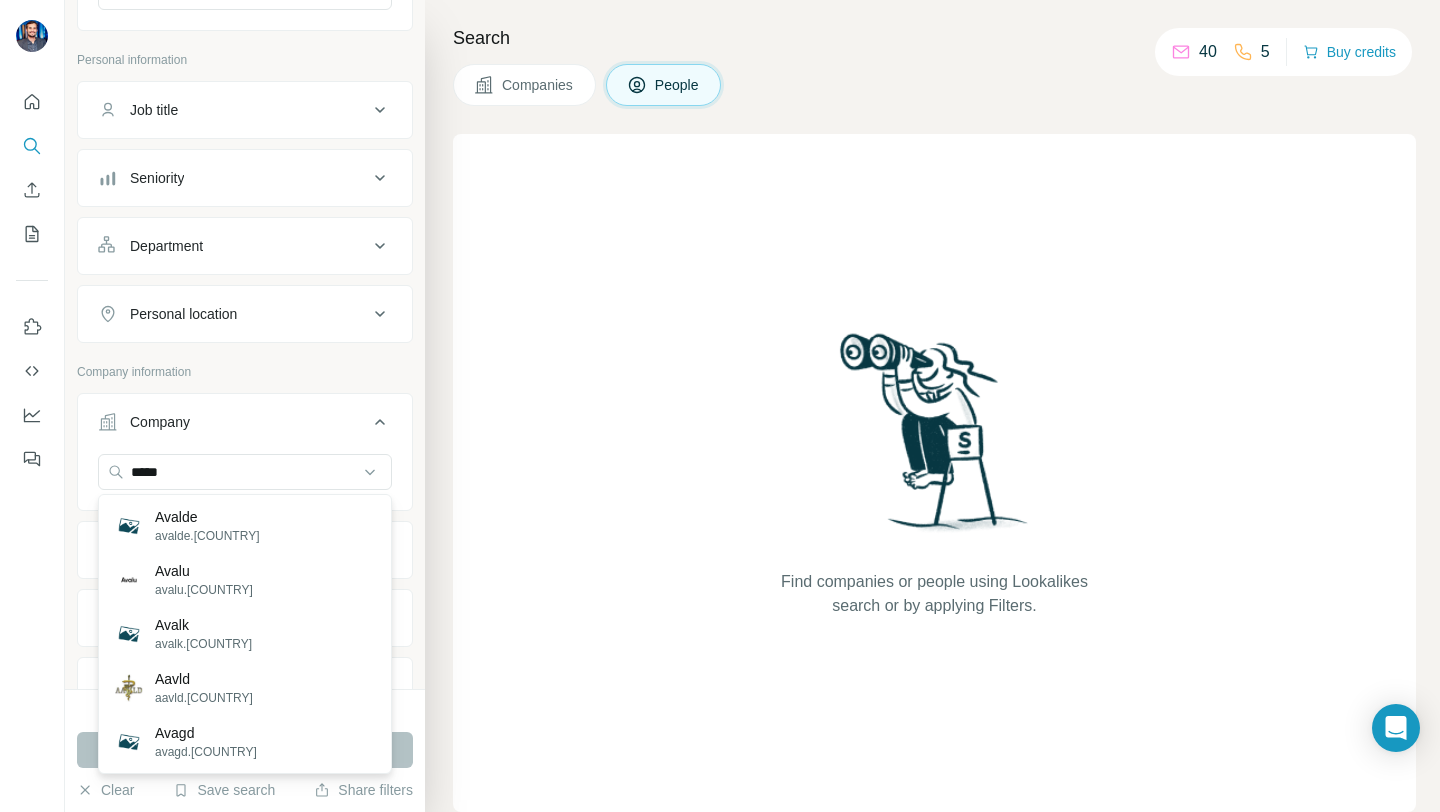 type 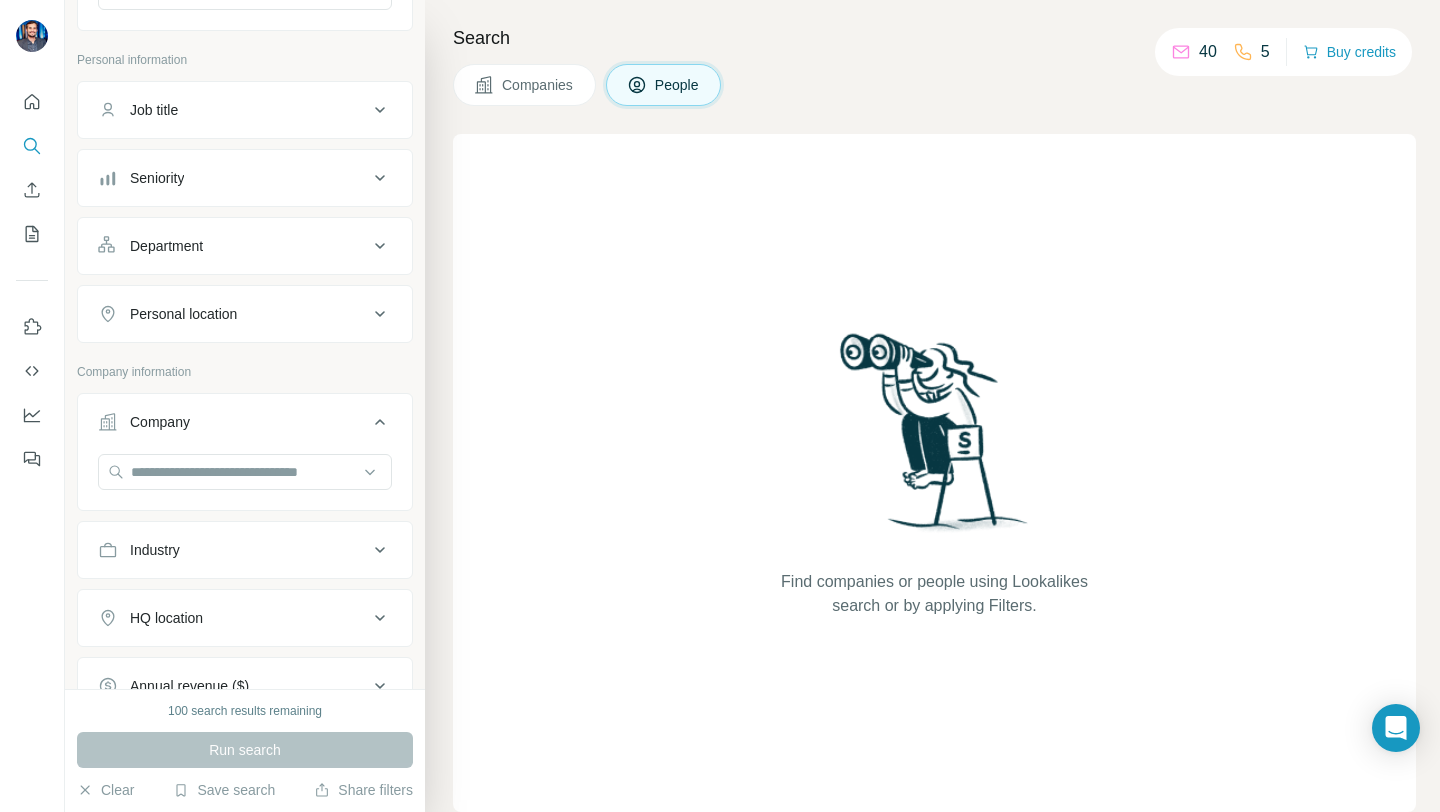 click on "New search Hide Company lookalikes Find companies similar to one you've successfully dealt with before. Simply enter their name or website. You can add more companies to fine-tune your search results. Personal information Job title Seniority Department Personal location Company information Company Industry HQ location Annual revenue ($) Employees (size) Technologies Keywords" at bounding box center (245, 344) 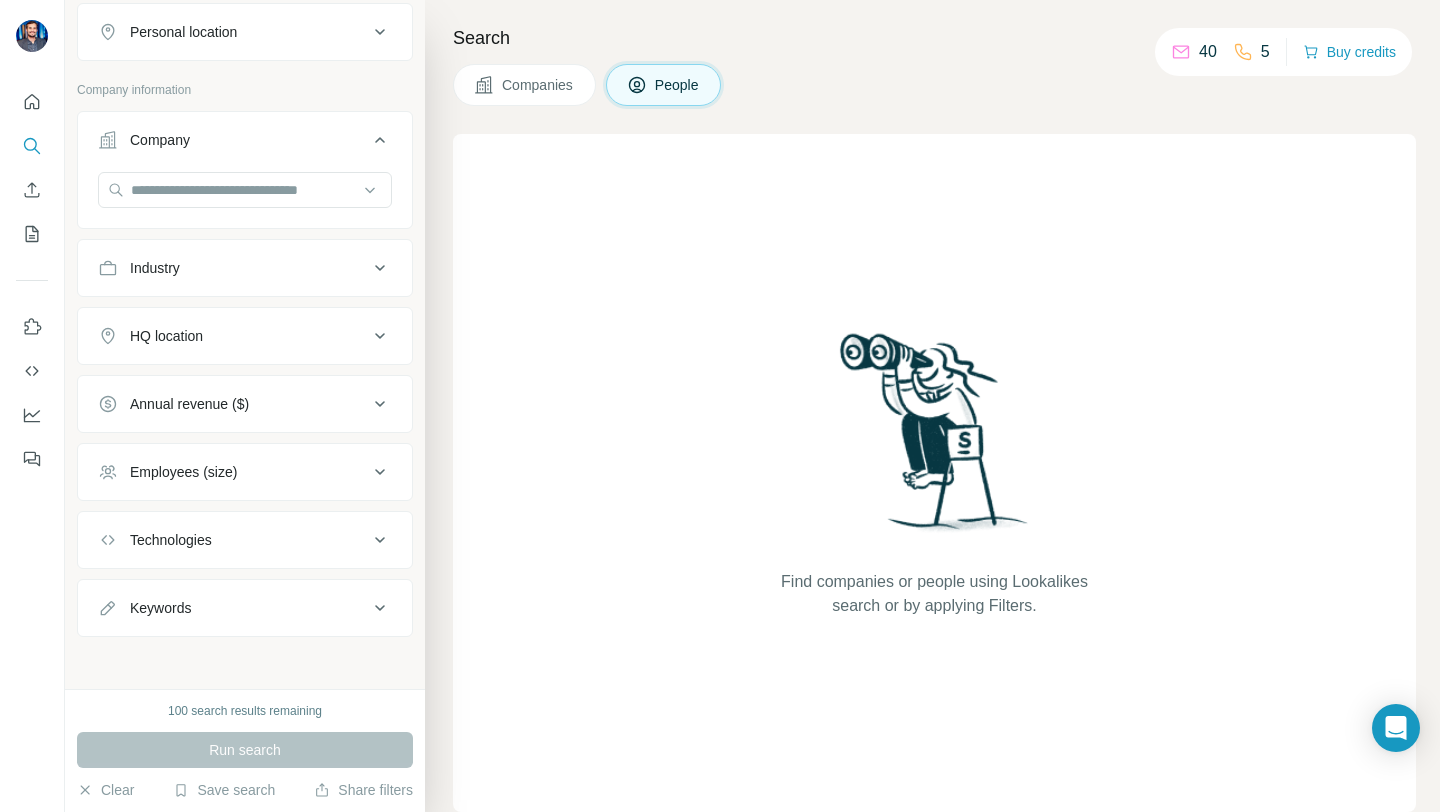 scroll, scrollTop: 521, scrollLeft: 0, axis: vertical 